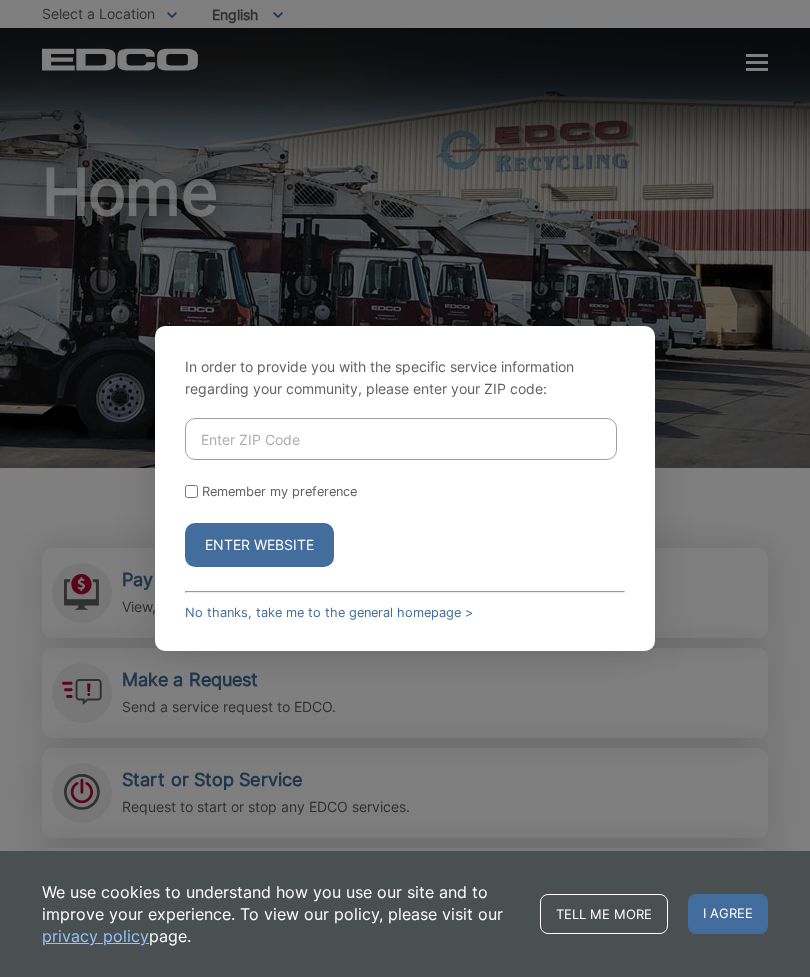 scroll, scrollTop: 0, scrollLeft: 0, axis: both 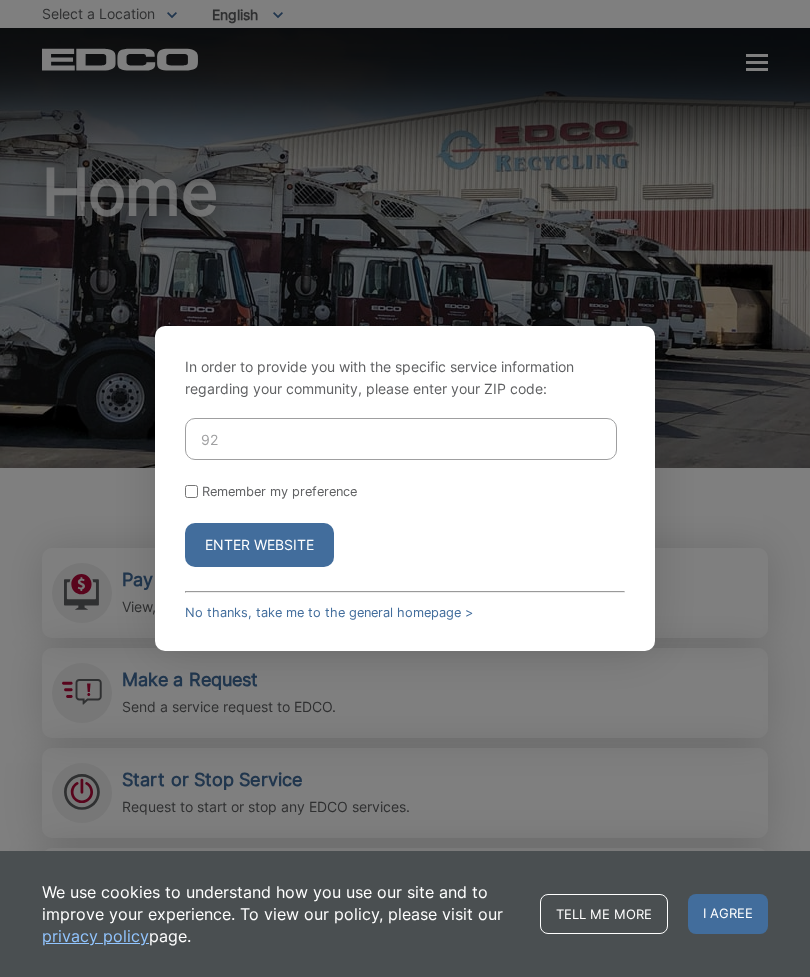 type on "9" 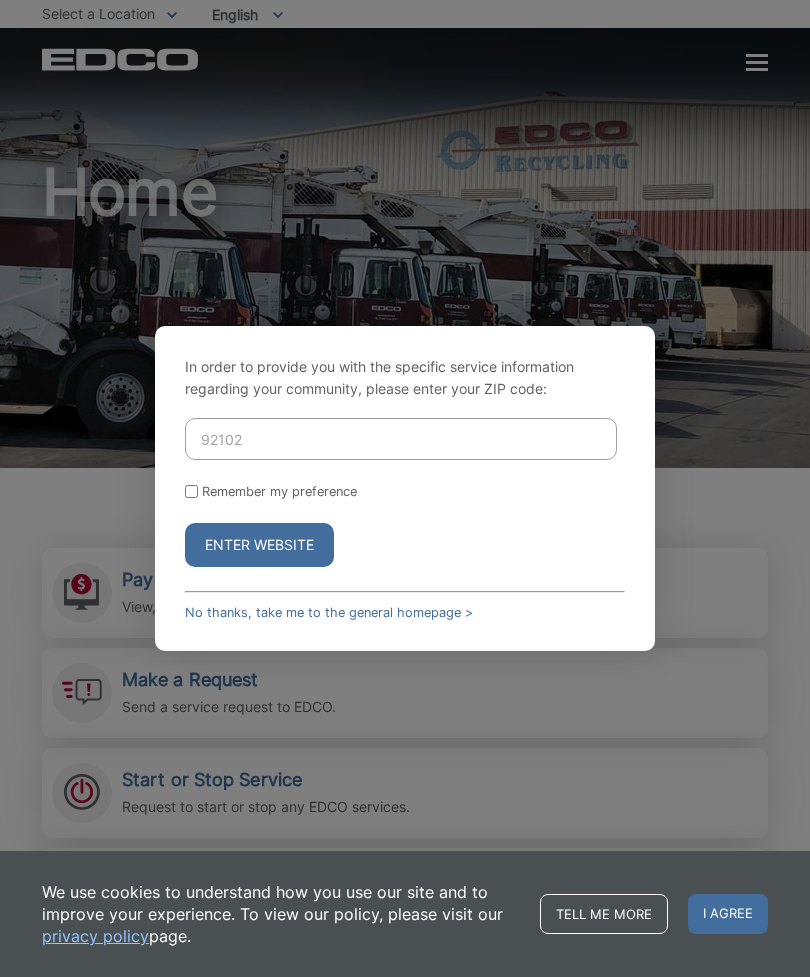 type on "92102" 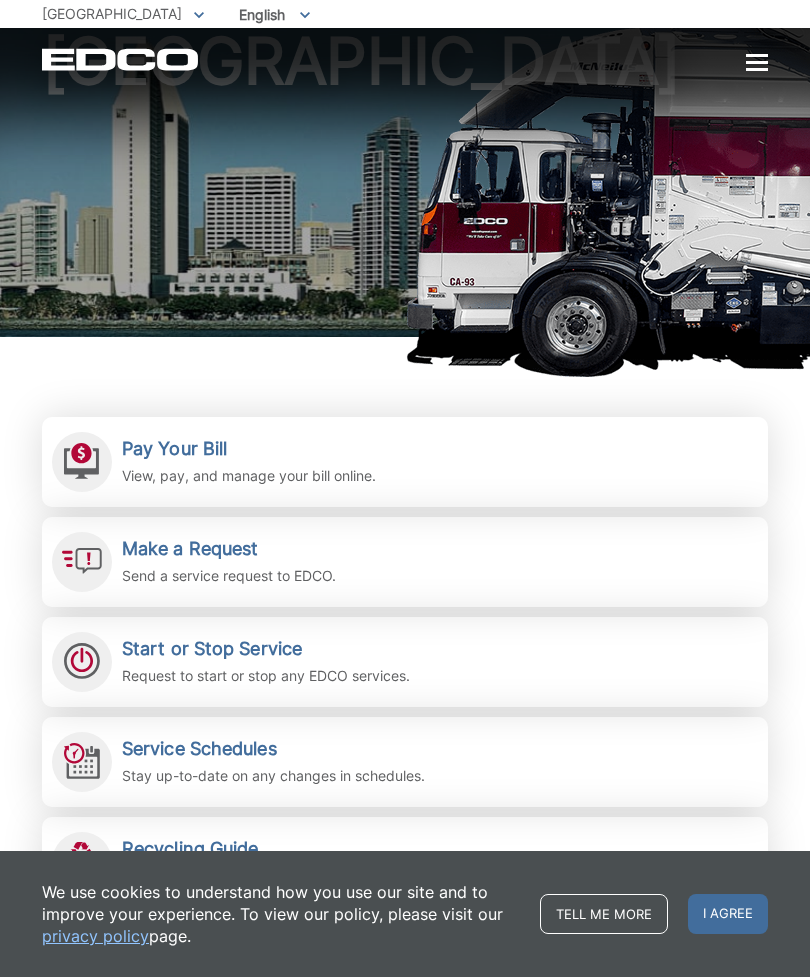 scroll, scrollTop: 138, scrollLeft: 0, axis: vertical 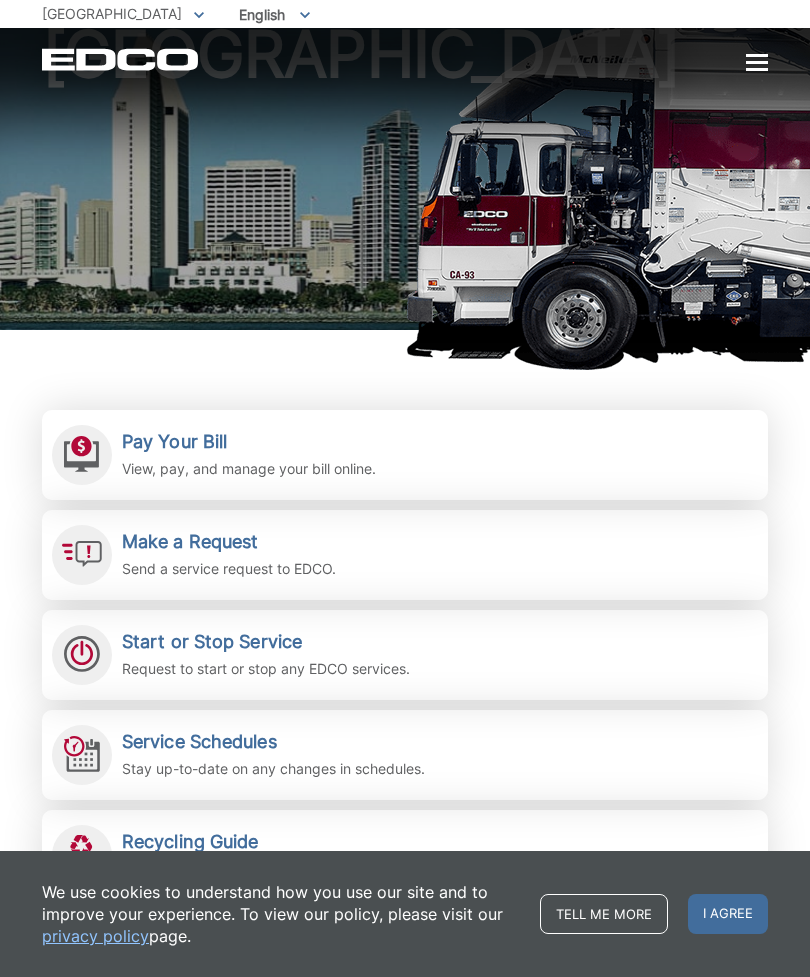 click on "Start or Stop Service" at bounding box center (266, 642) 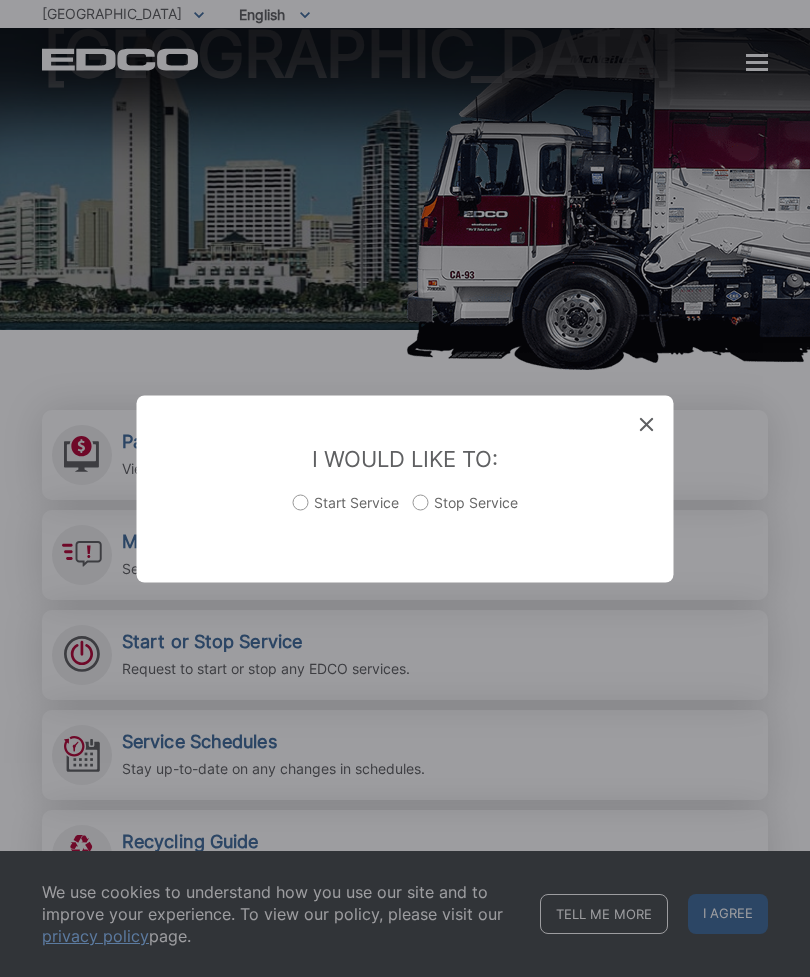 click on "Start Service" at bounding box center [346, 512] 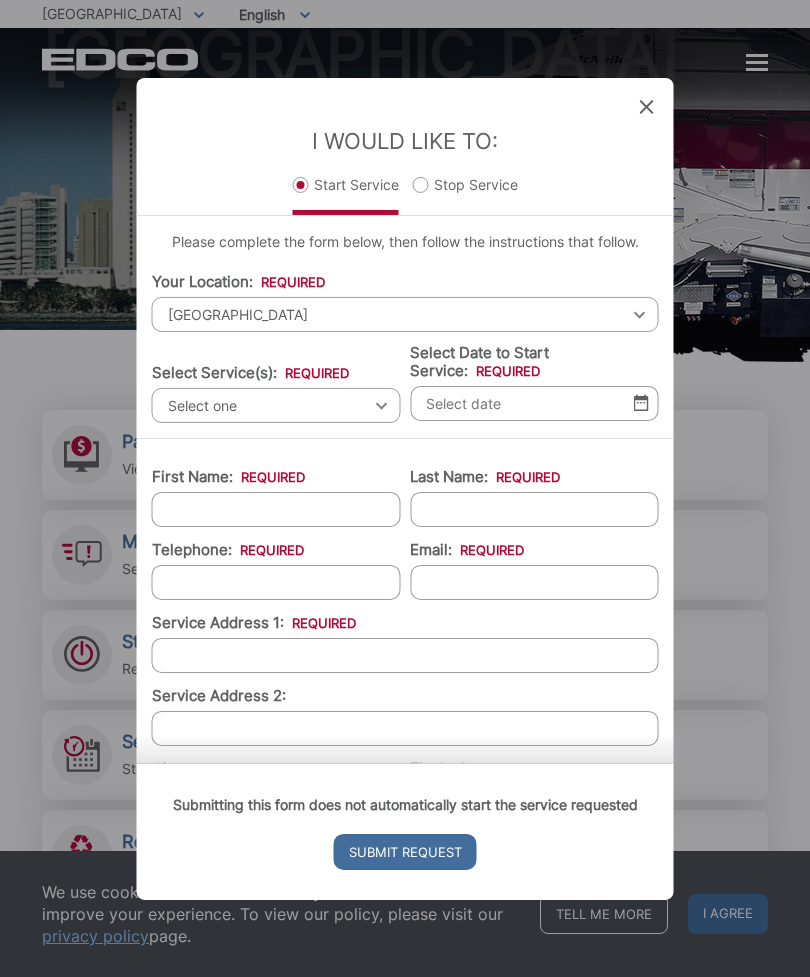 click on "Select one" at bounding box center [276, 404] 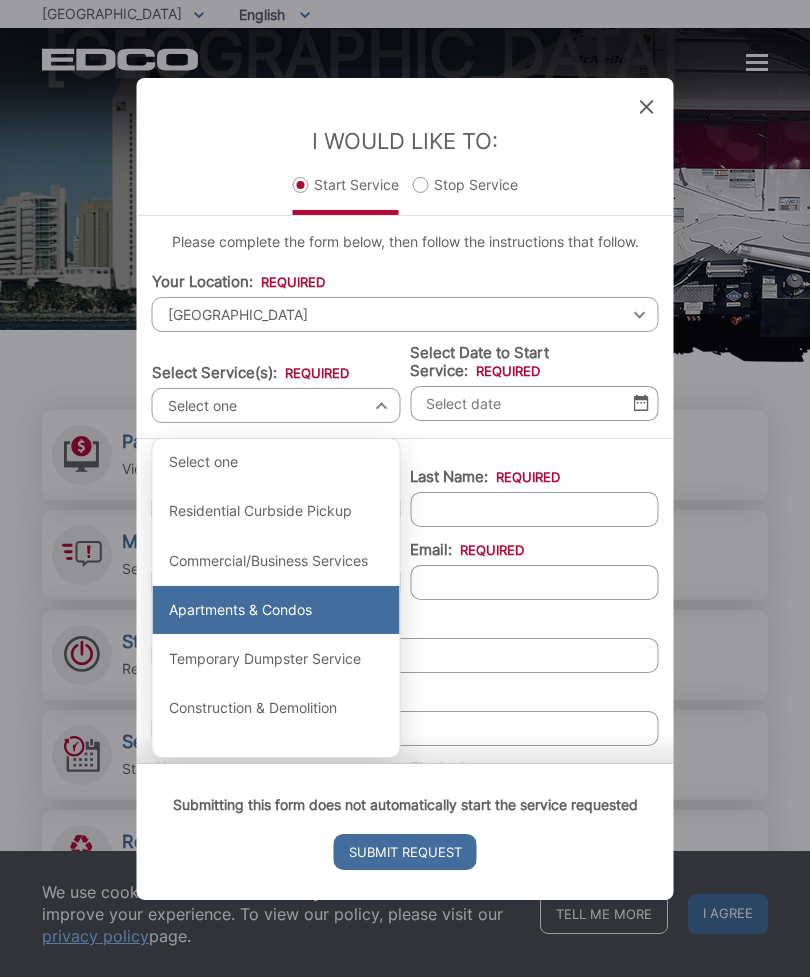 click on "Apartments & Condos" at bounding box center (276, 610) 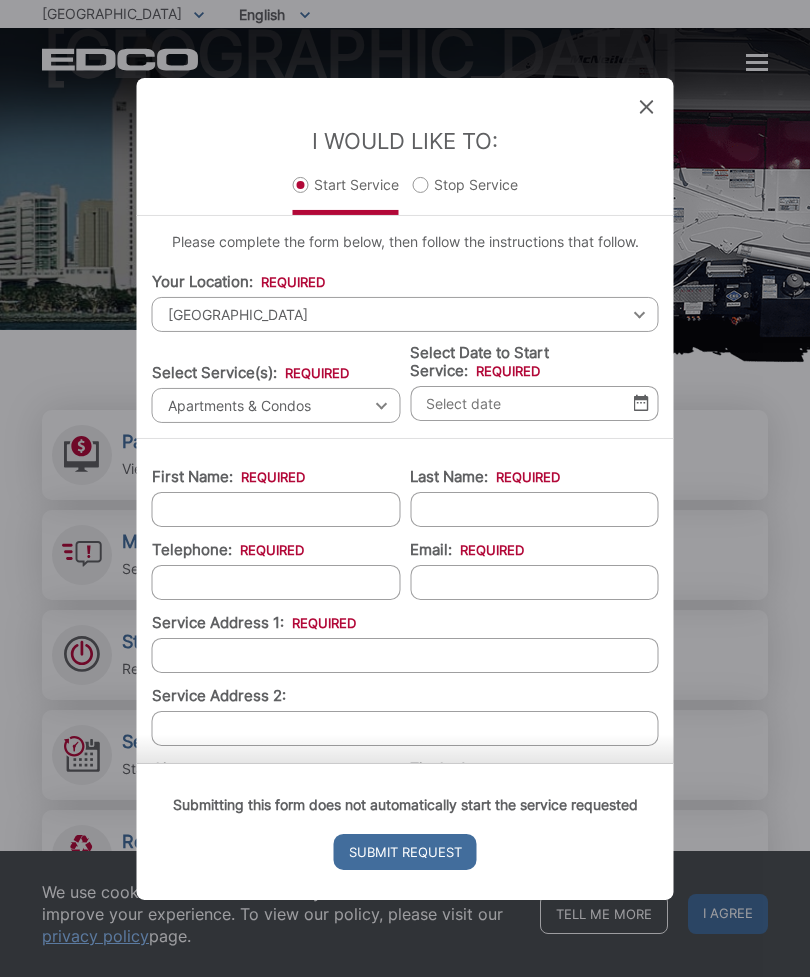 click on "Select Date to Start Service: *" at bounding box center [534, 402] 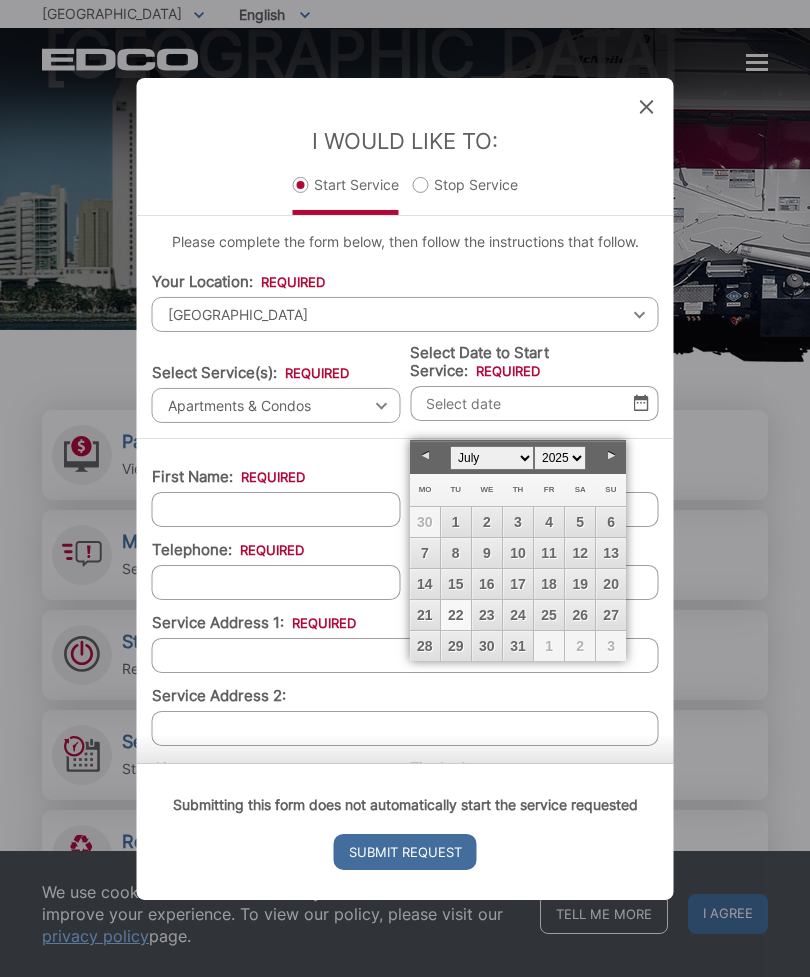 click on "Entry Status None In Progress Completed None None In Progress Completed
I Would Like To:
Start Service
Stop Service
Please complete the form below, then follow the instructions that follow.
Your Location: * Select your location Alpine Bonita Bonsall Borrego Springs Boulevard Buena Park Campo Coronado Corporate Del Mar Descanso Dulzura City of El Cajon El Cajon County El Segundo Encinitas Escondido Escondido County Fallbrook Guatay Imperial Beach Jacumba Jamul Julian La Mesa City La Mesa County La Mirada La Palma Lakeside Lakewood Lemon Grove Lincoln Acres Long Beach National City Pala Pauma Valley Pine Valley Potrero Poway Rainbow Ramona Rancho Palos Verdes Rancho Santa Fe San Diego San Marcos San Marcos County Signal Hill Solana Beach Spring Valley Tecate Torrance Valley Center City of Vista Vista County San Diego Select your location Alpine Bonita Bonsall Borrego Springs *" at bounding box center [405, 488] 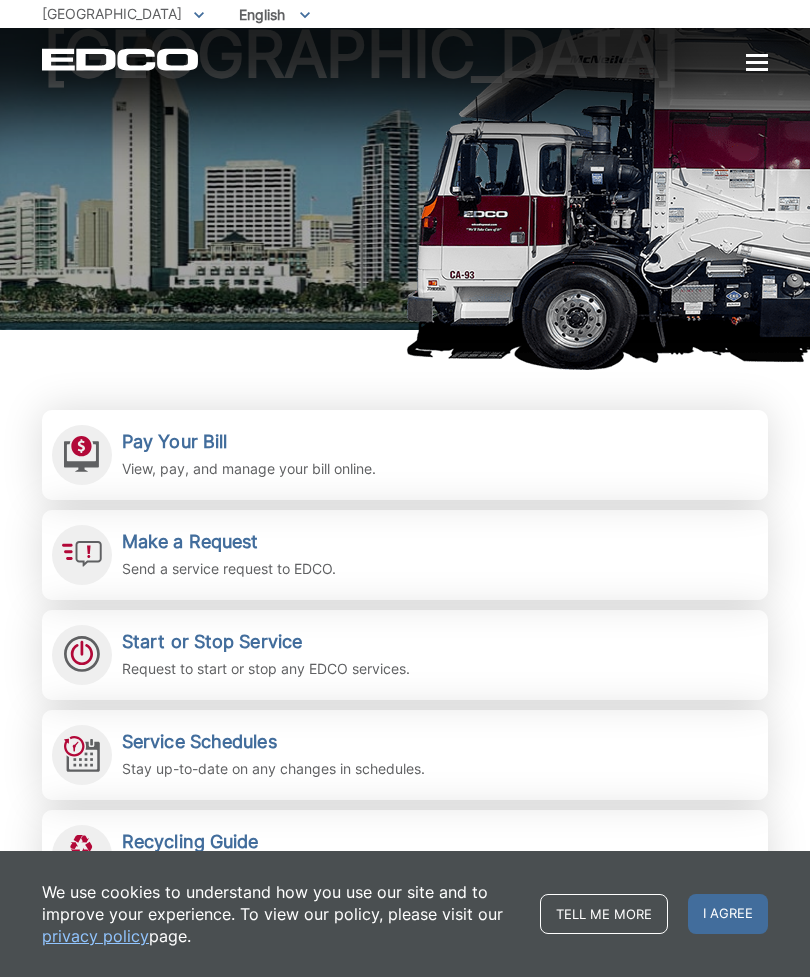click on "Start or Stop Service" at bounding box center (266, 642) 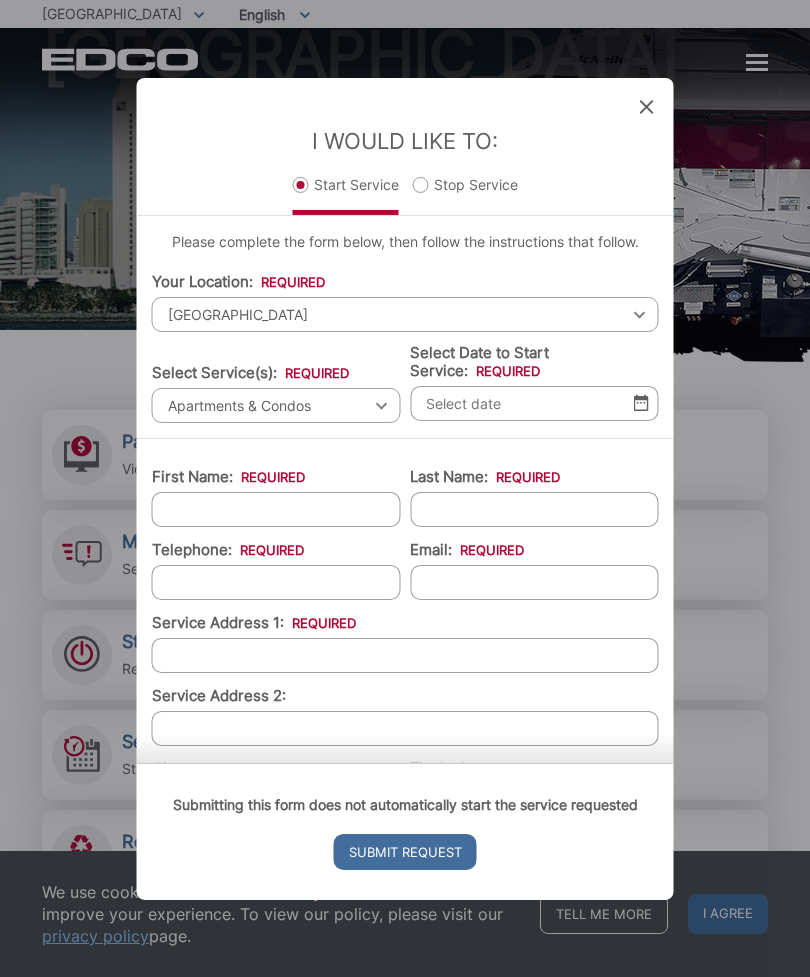 click on "[GEOGRAPHIC_DATA]" at bounding box center (405, 313) 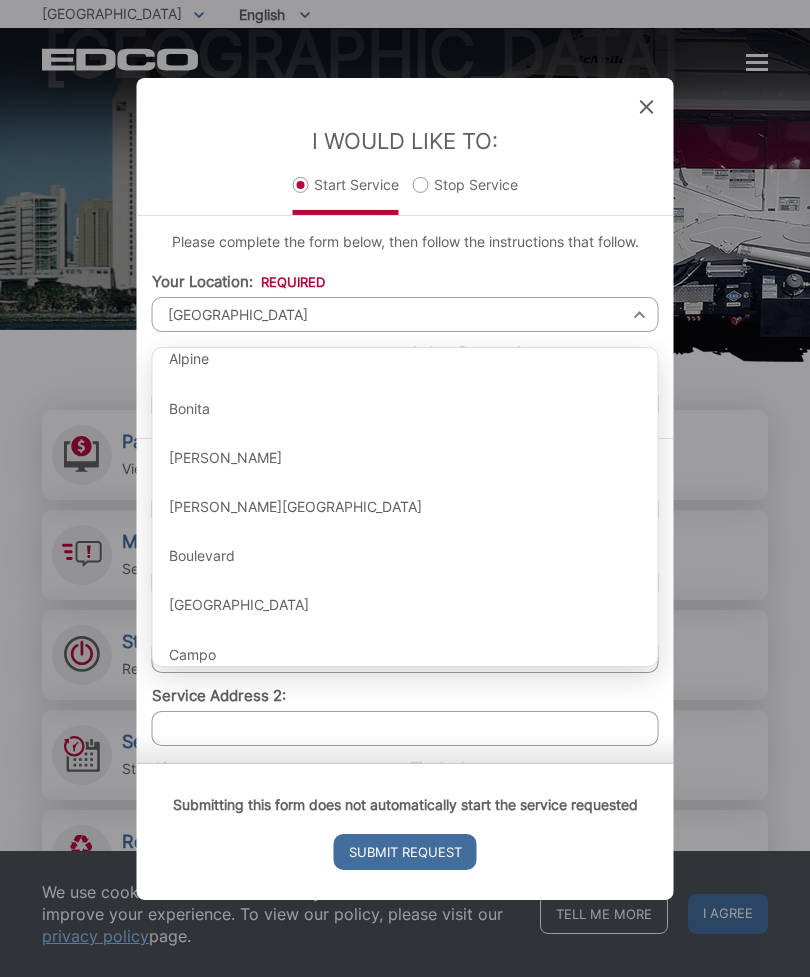 scroll, scrollTop: 60, scrollLeft: 0, axis: vertical 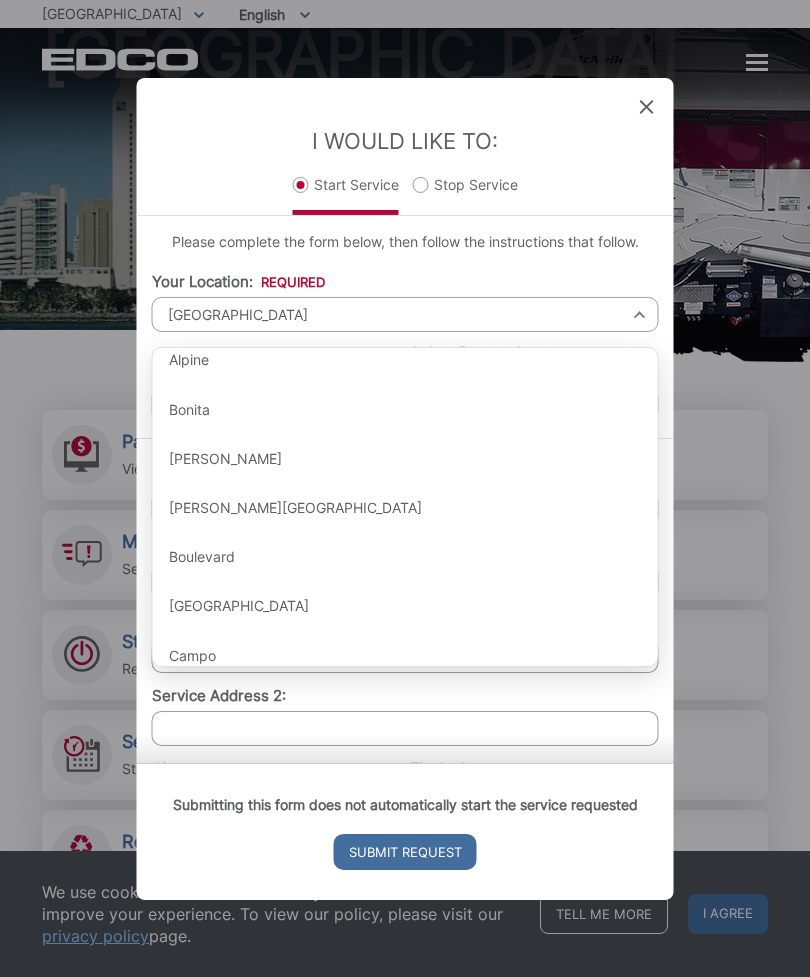 click on "Start Service
Stop Service" at bounding box center (405, 193) 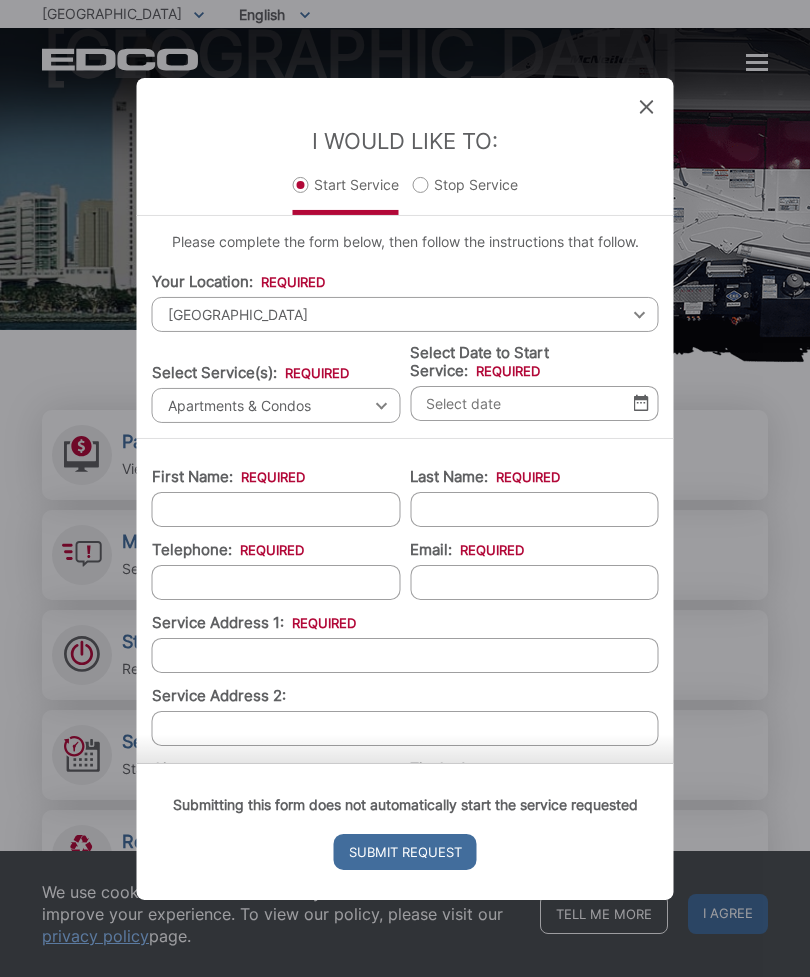 click on "Apartments & Condos" at bounding box center (276, 404) 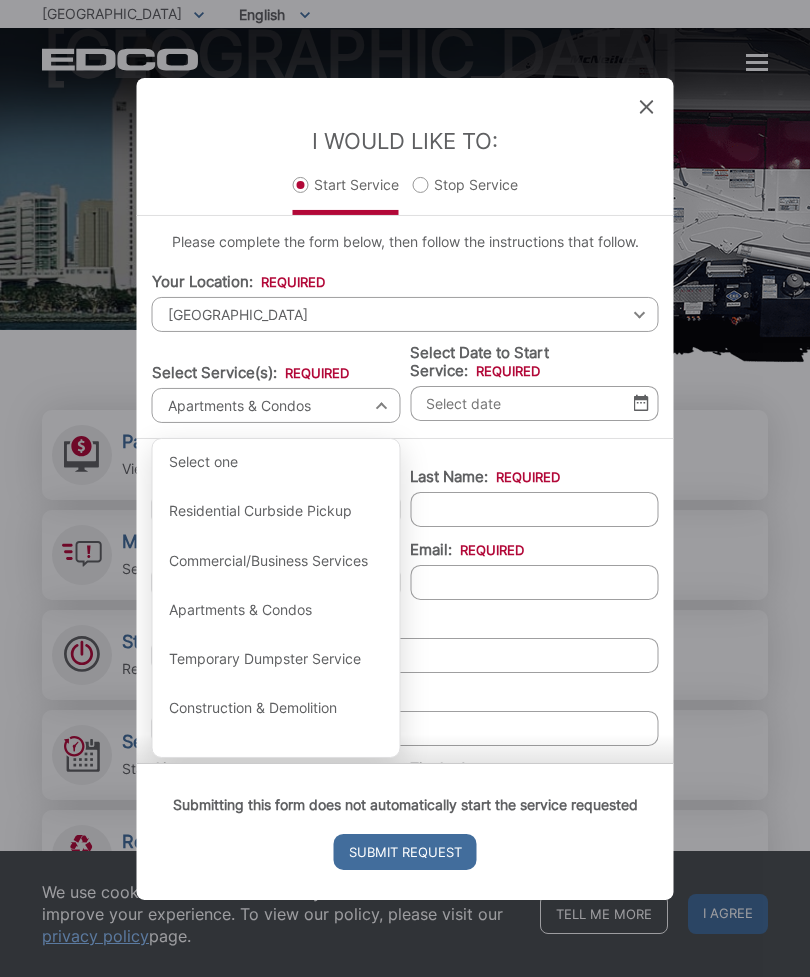 click on "Select Date to Start Service: *" at bounding box center [534, 402] 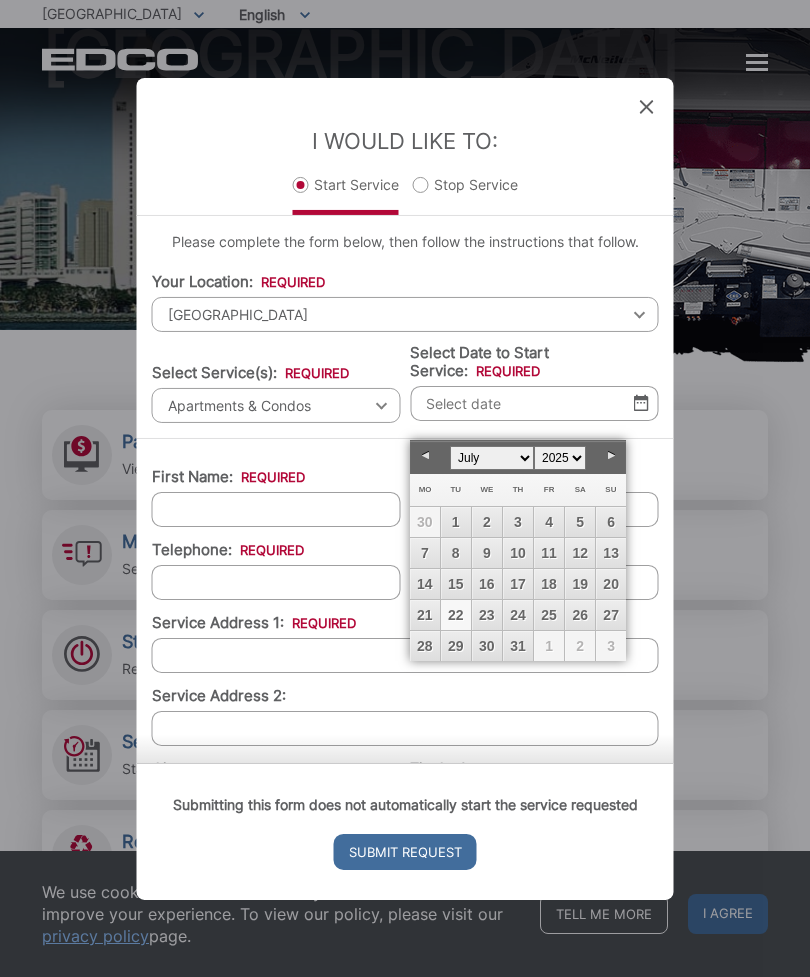 click on "22" at bounding box center [456, 615] 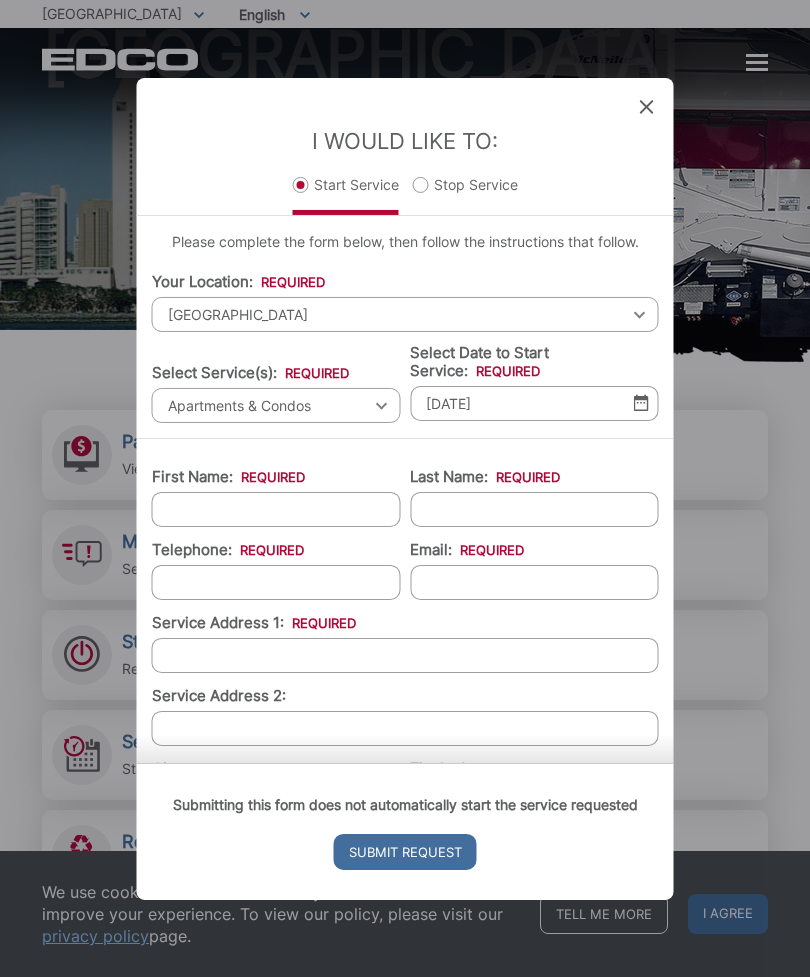 click on "First Name: * Last Name: * Telephone: * Email: *
Service Address 1: * Service Address 2: City: * Zip Code: * Billing Address: * Forwarding Address: * City: * Zip Code: * State: * Comments:" at bounding box center [405, 780] 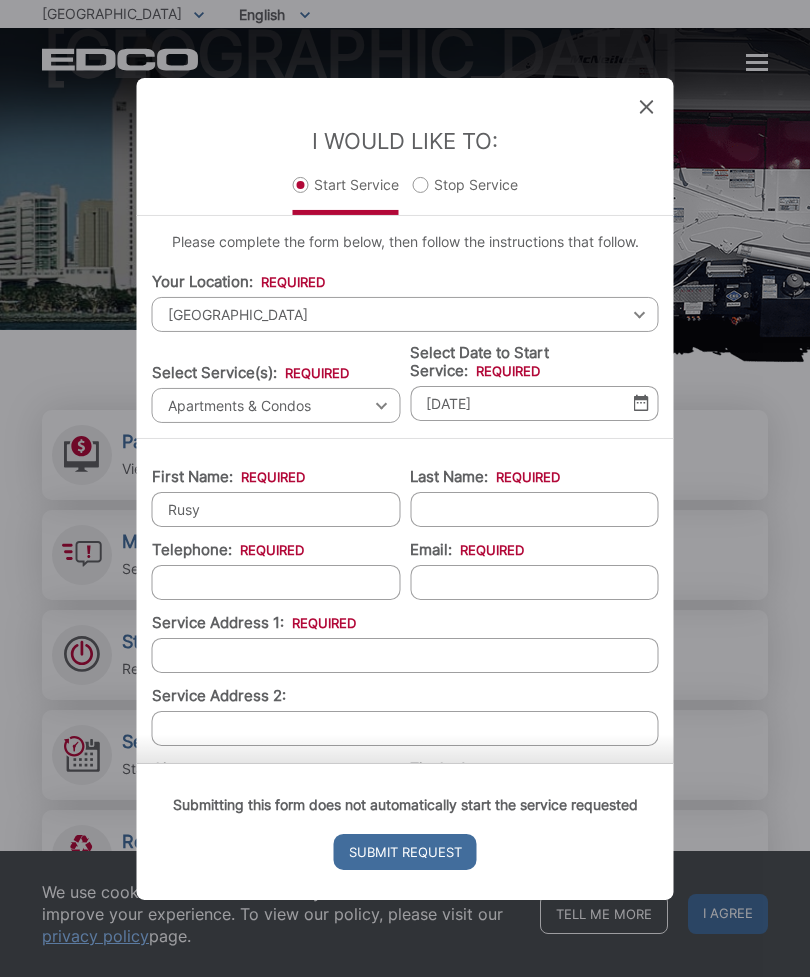 click on "Last Name: *" at bounding box center (534, 508) 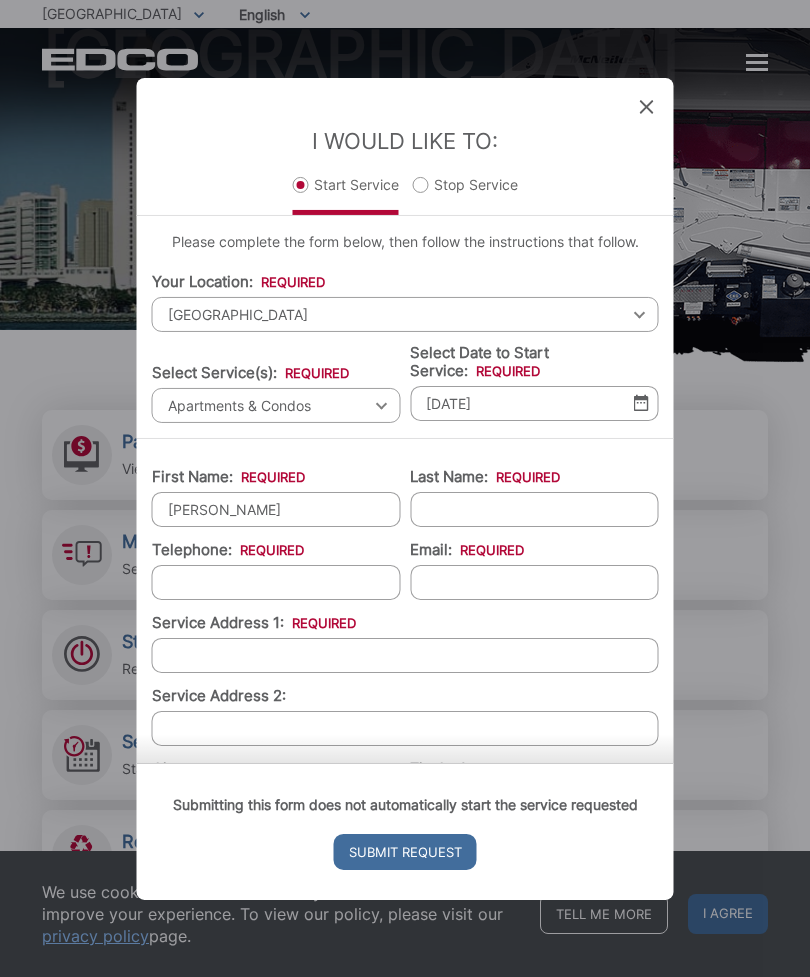 type on "Rudy" 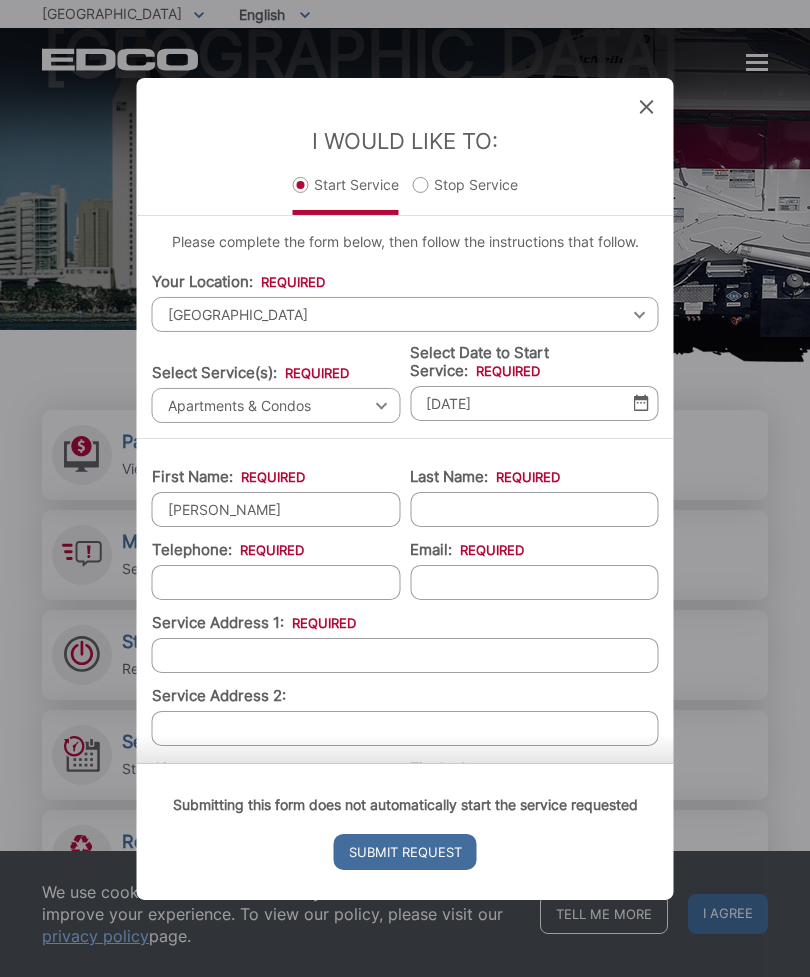 click on "Last Name: *" at bounding box center (534, 508) 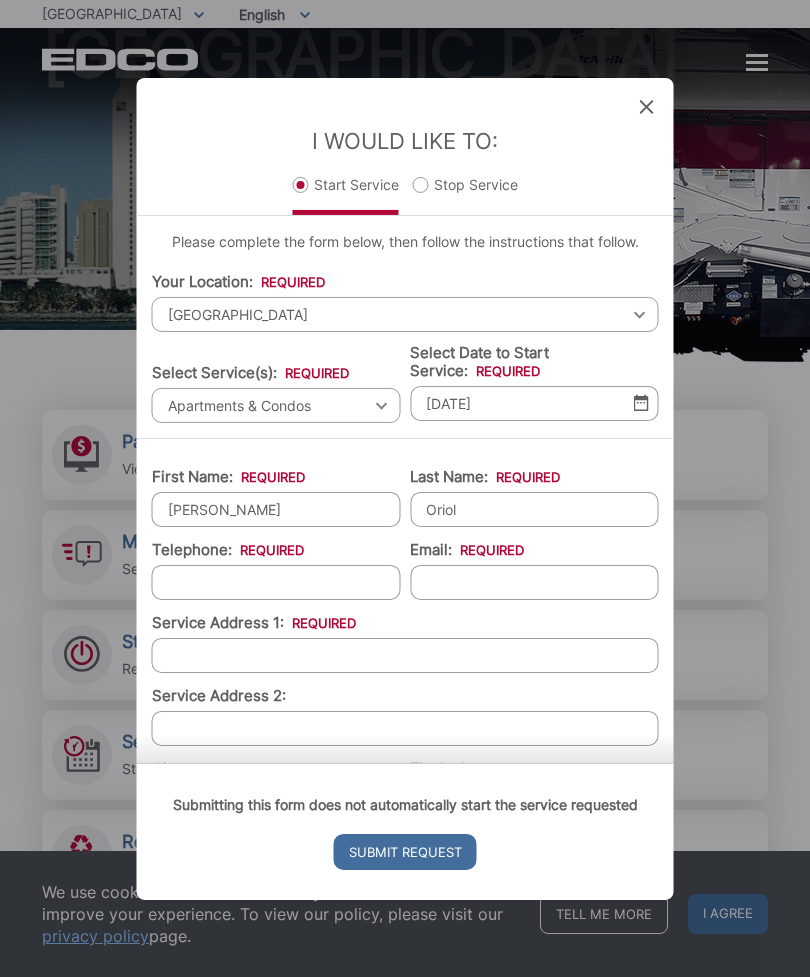 type on "Oriol" 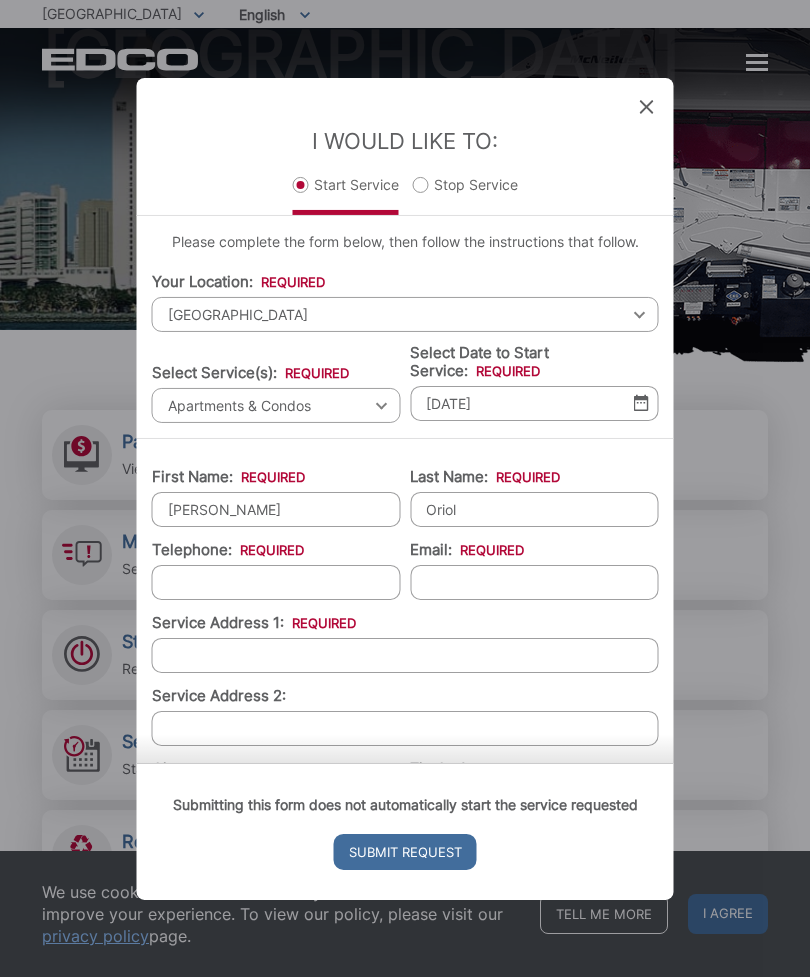 click on "Submit Request" at bounding box center [405, 852] 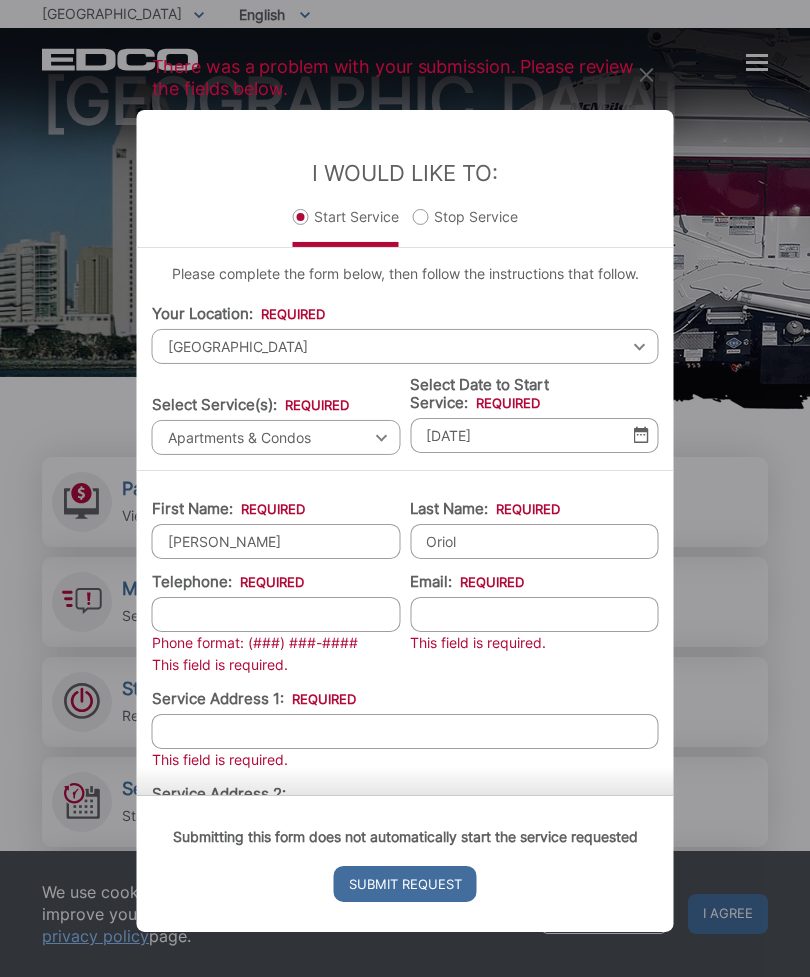 click on "Telephone: *" at bounding box center (276, 613) 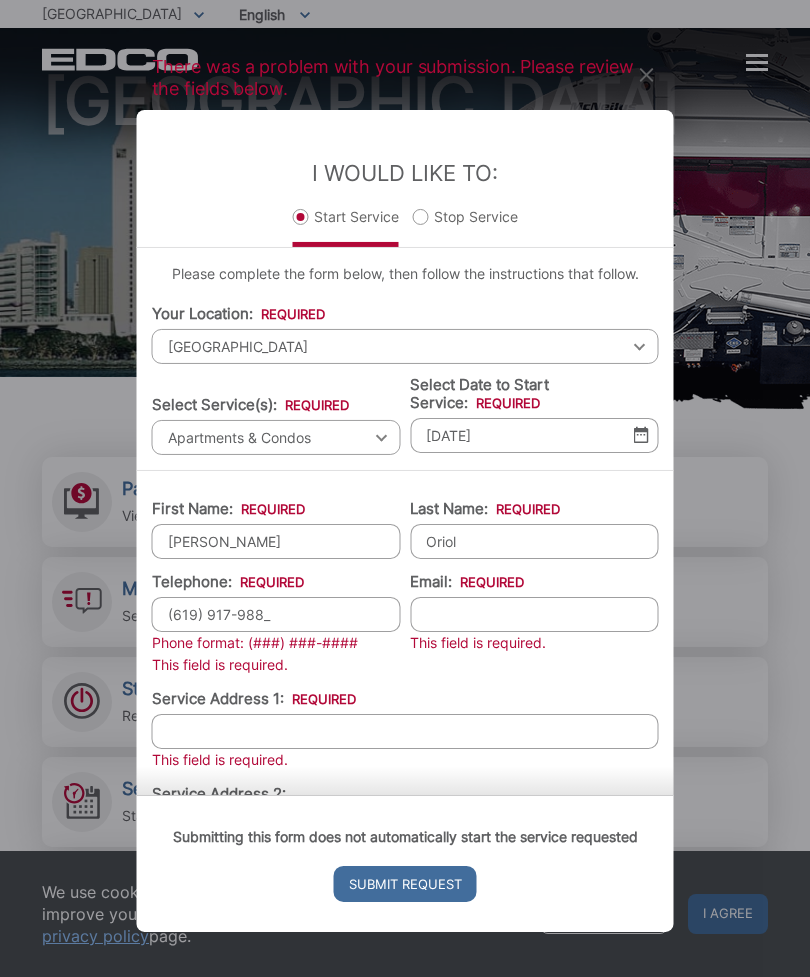 type on "(619) 917-9881" 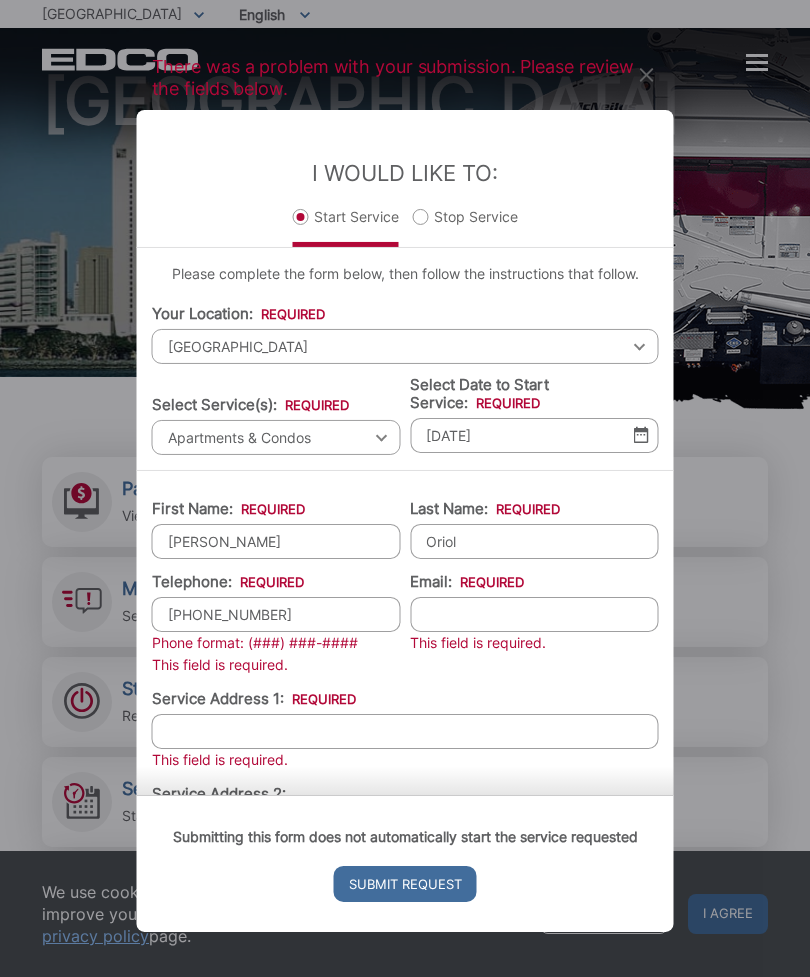 click on "Email: *" at bounding box center [534, 613] 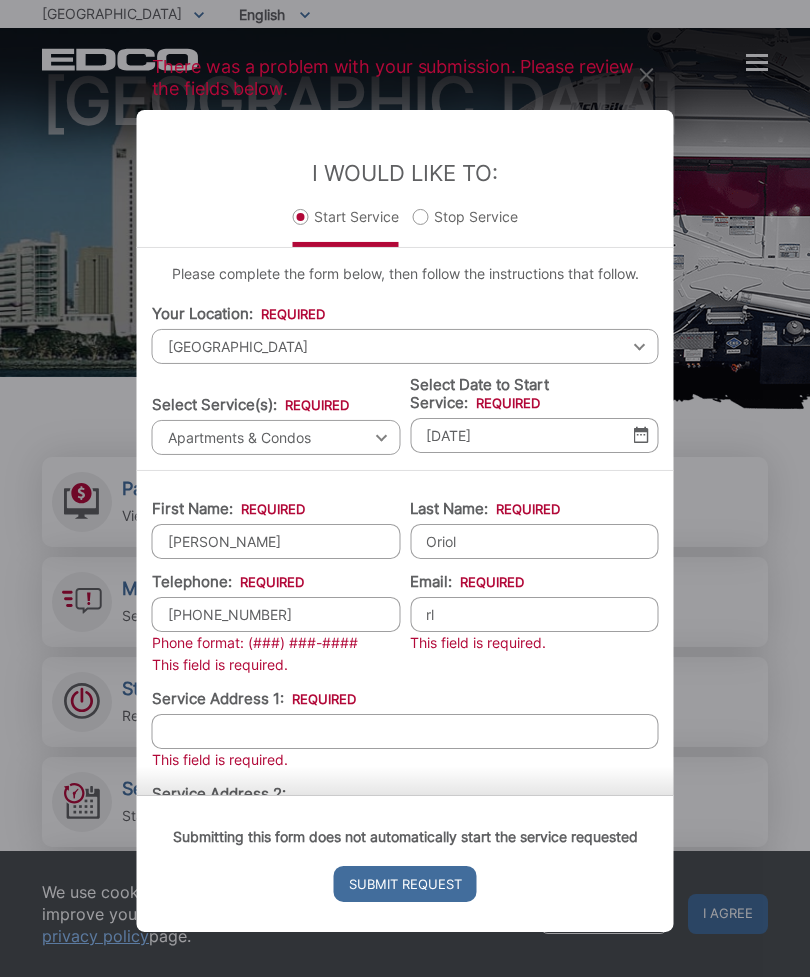 type on "r" 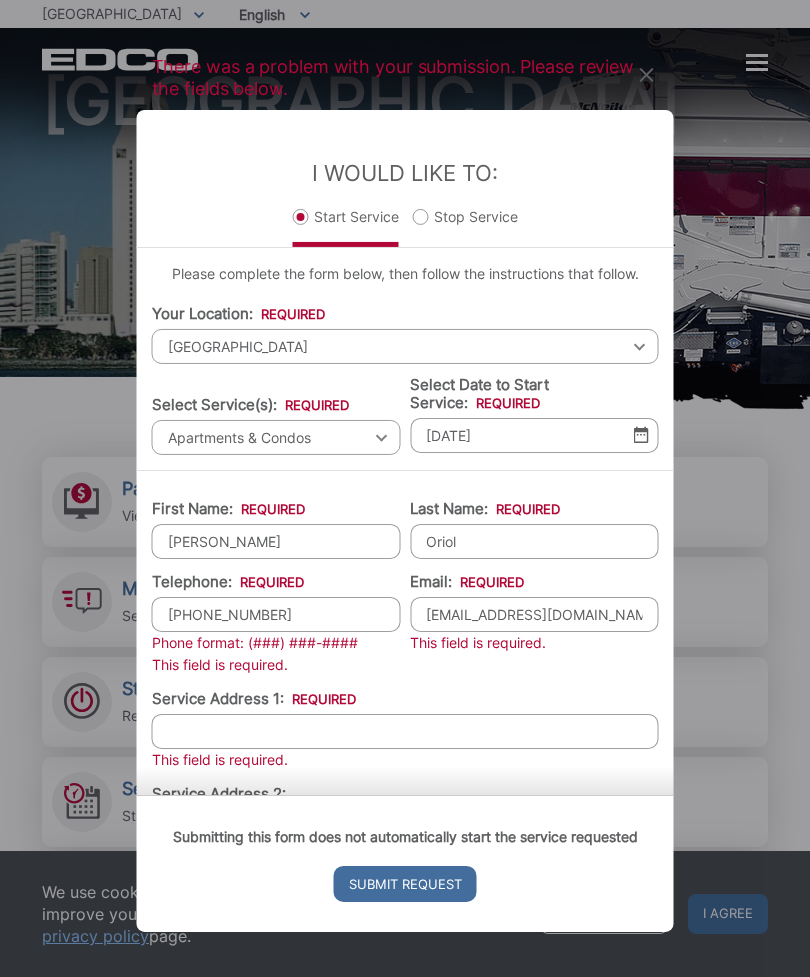 click on "rlnioriol@icloyd.com" at bounding box center [534, 613] 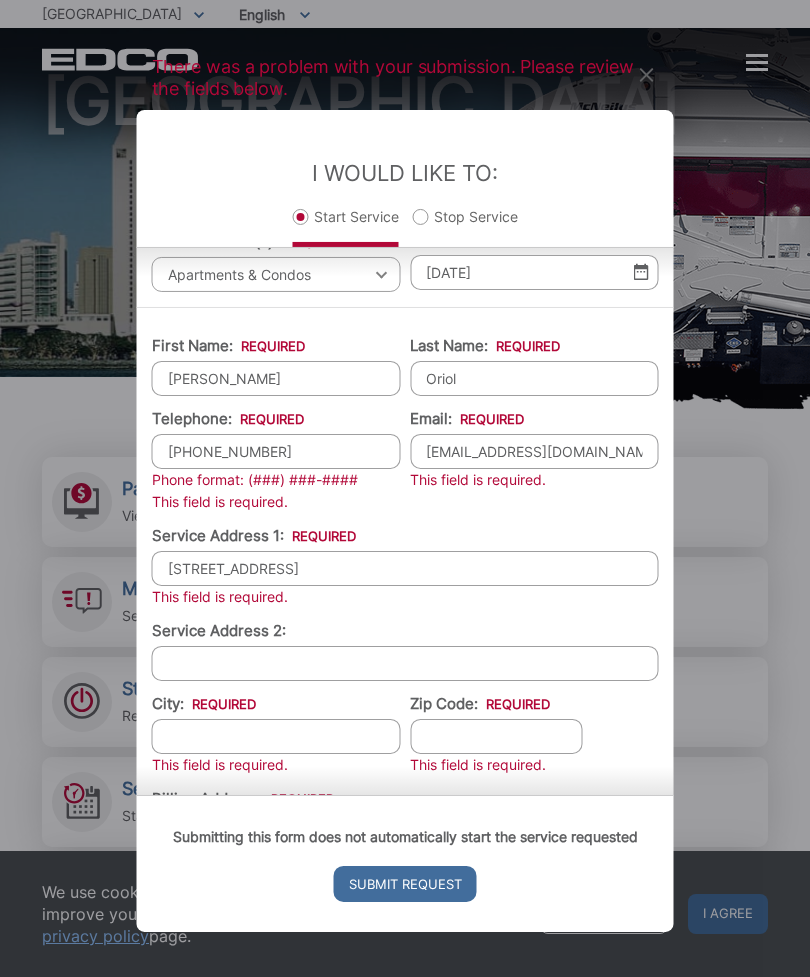 scroll, scrollTop: 164, scrollLeft: 0, axis: vertical 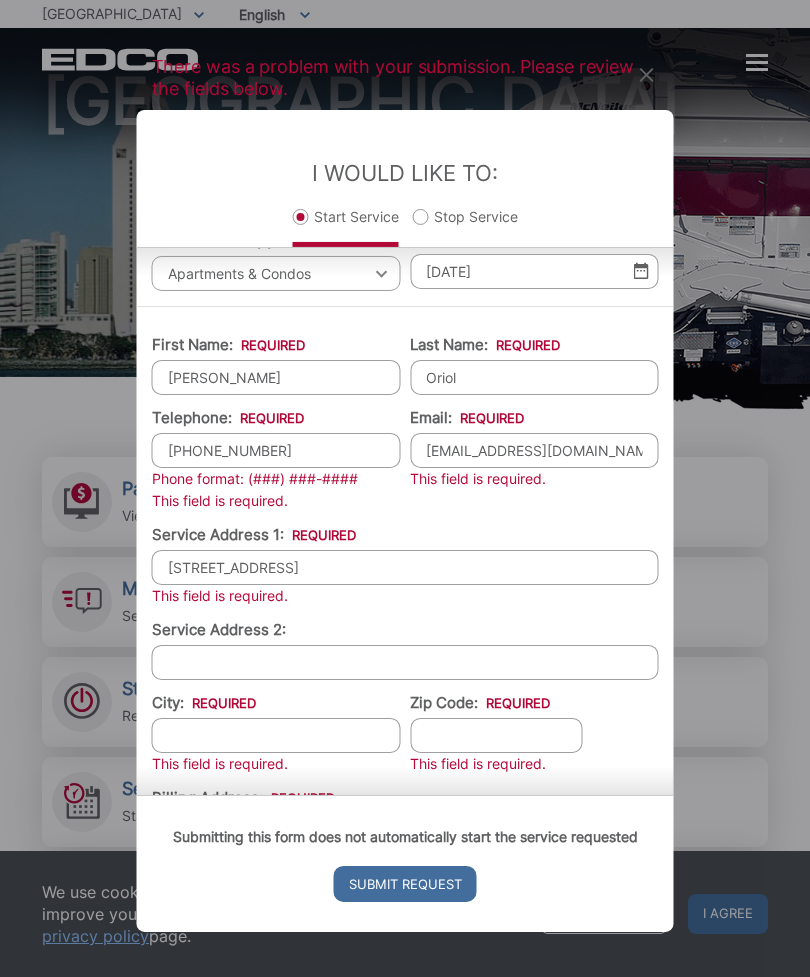 type on "1030 24th st." 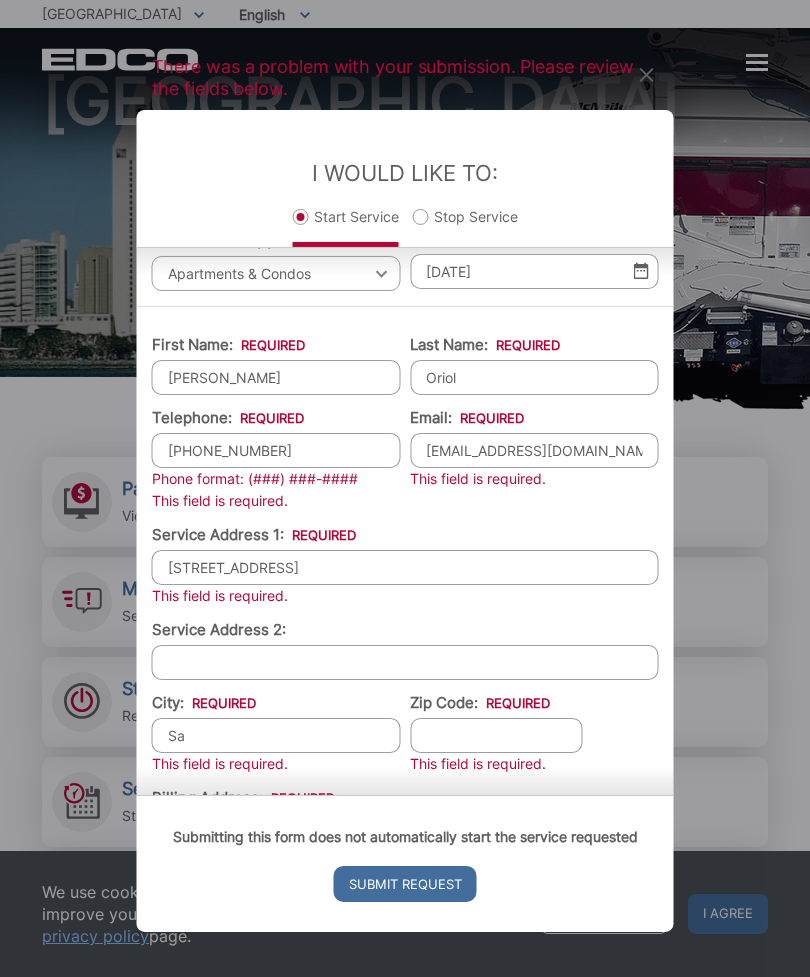 type on "[GEOGRAPHIC_DATA]" 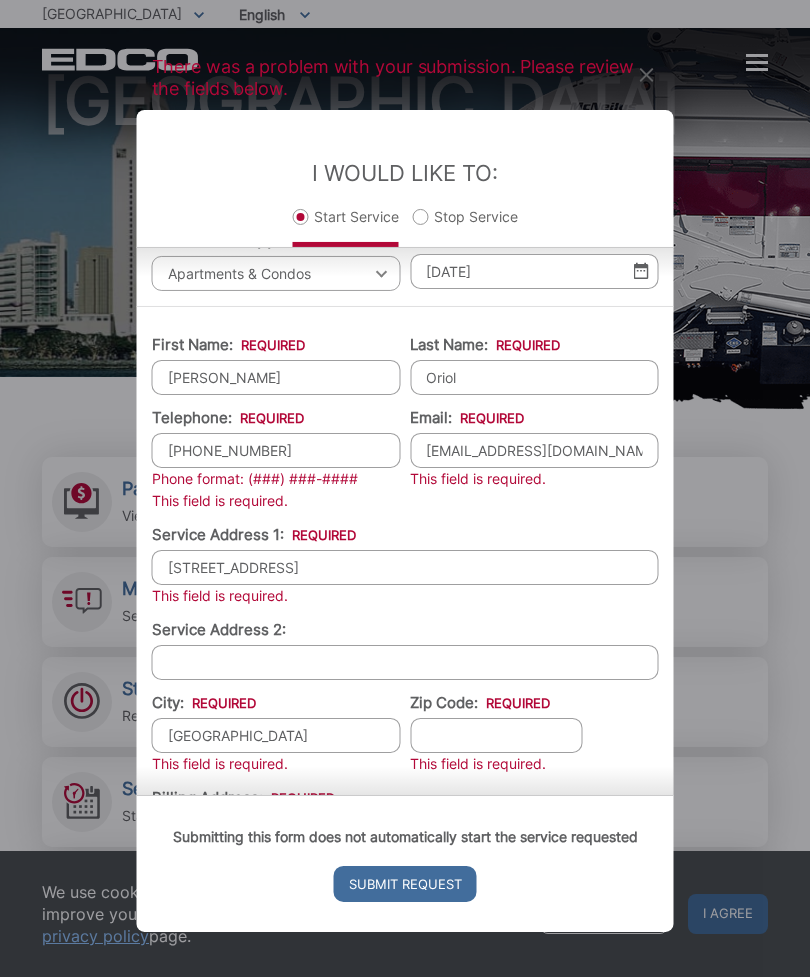 type on "92101" 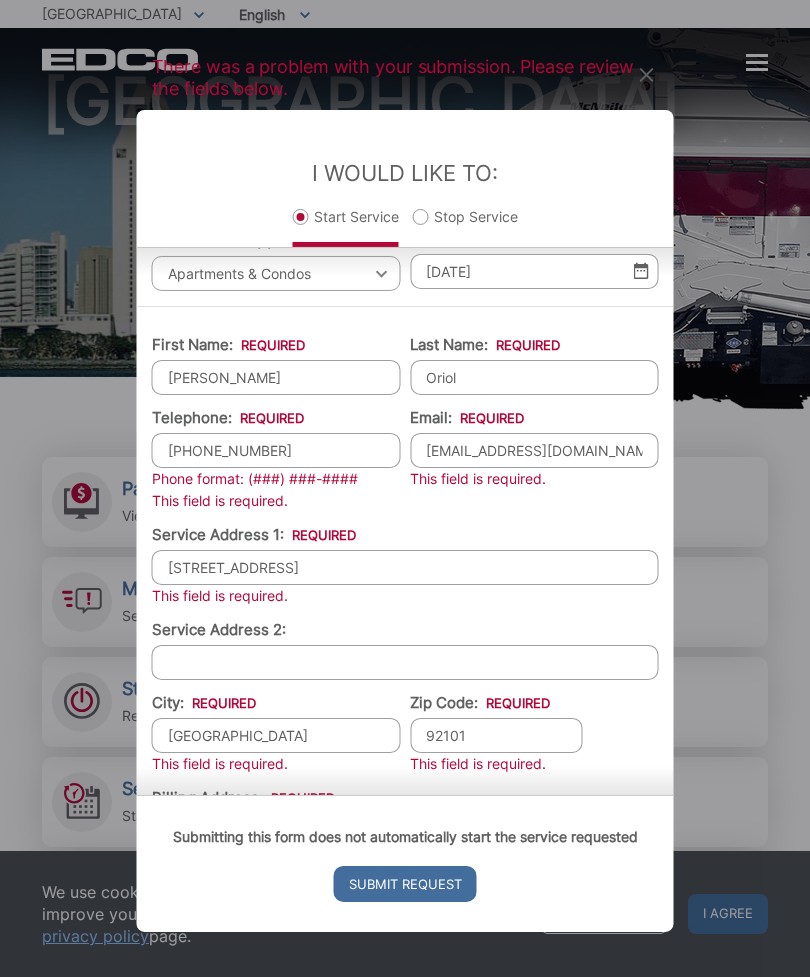 type on "[GEOGRAPHIC_DATA]" 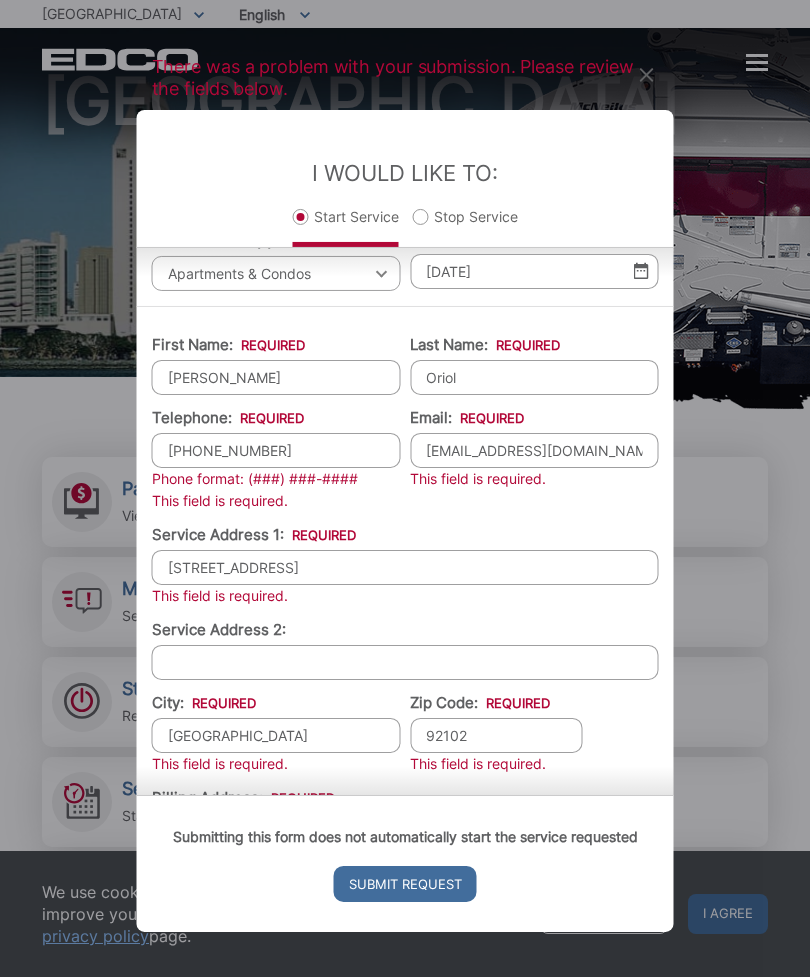 type on "92102" 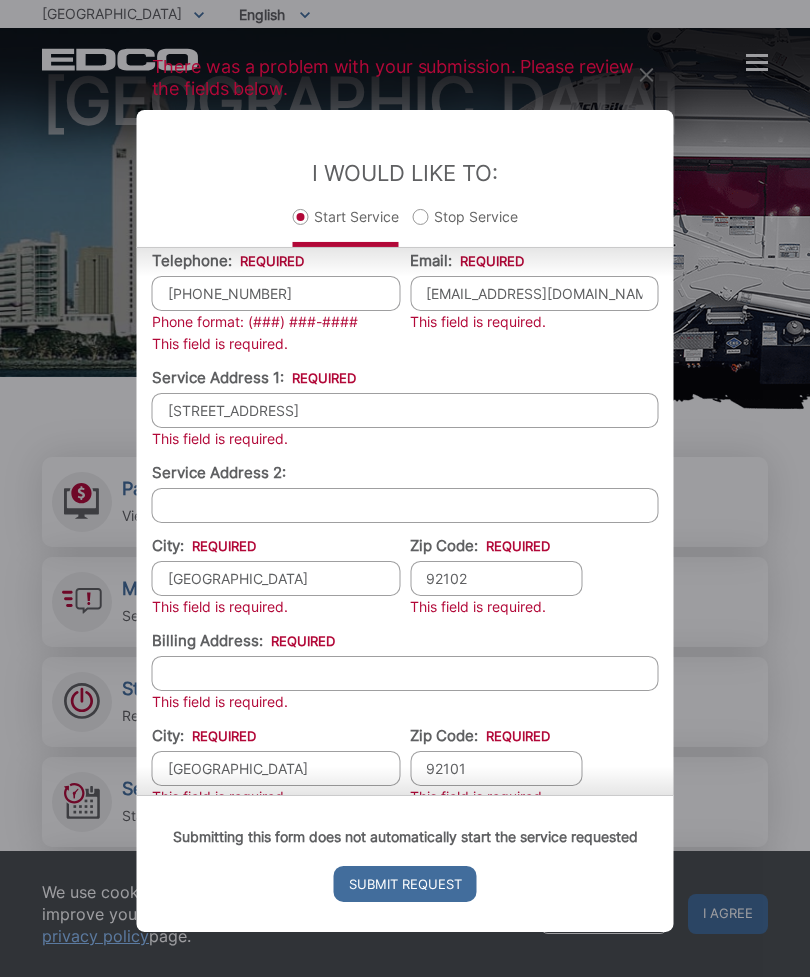 scroll, scrollTop: 335, scrollLeft: 0, axis: vertical 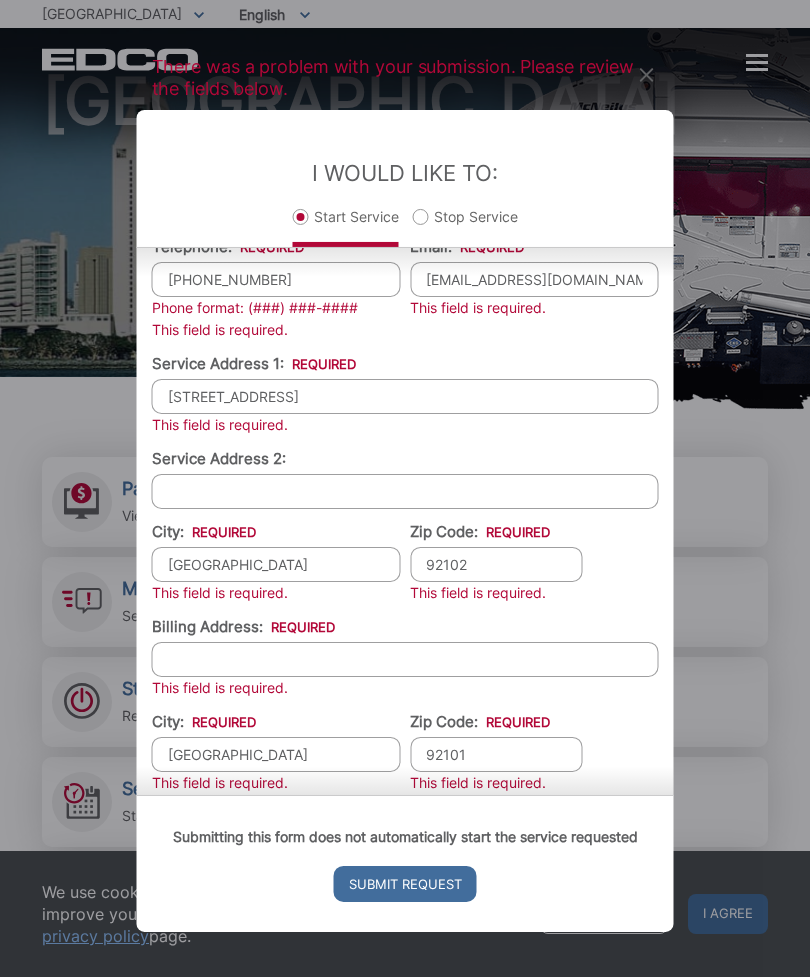 click on "Billing Address: *" at bounding box center (405, 658) 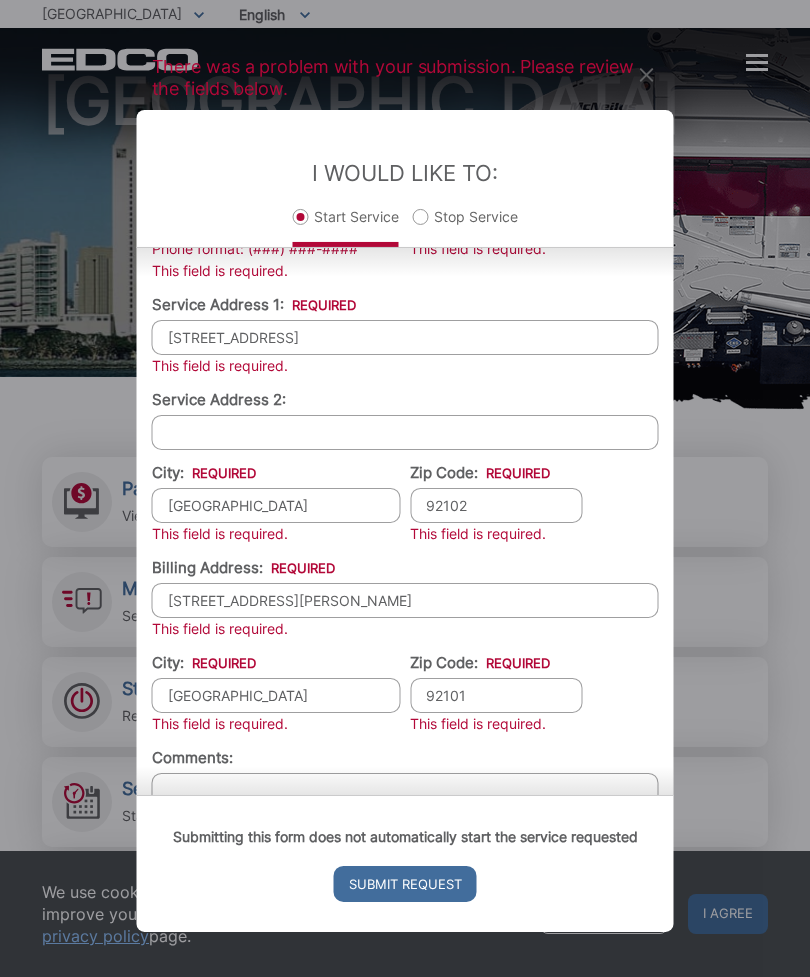 scroll, scrollTop: 405, scrollLeft: 0, axis: vertical 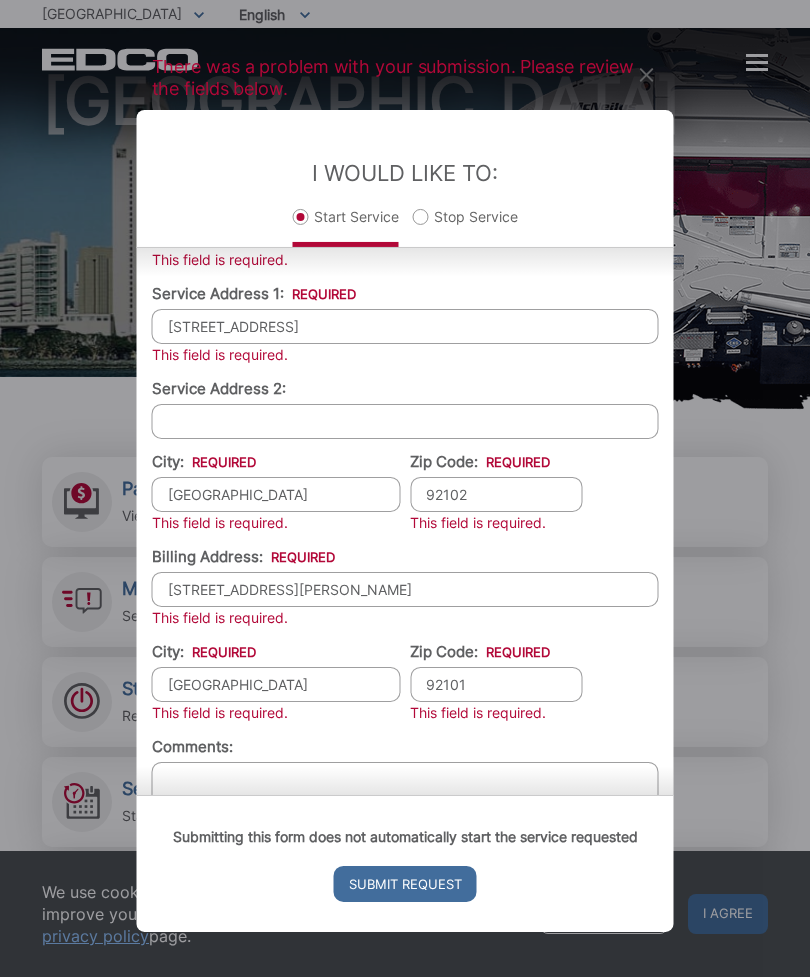 type on "4025 N.Bonita street" 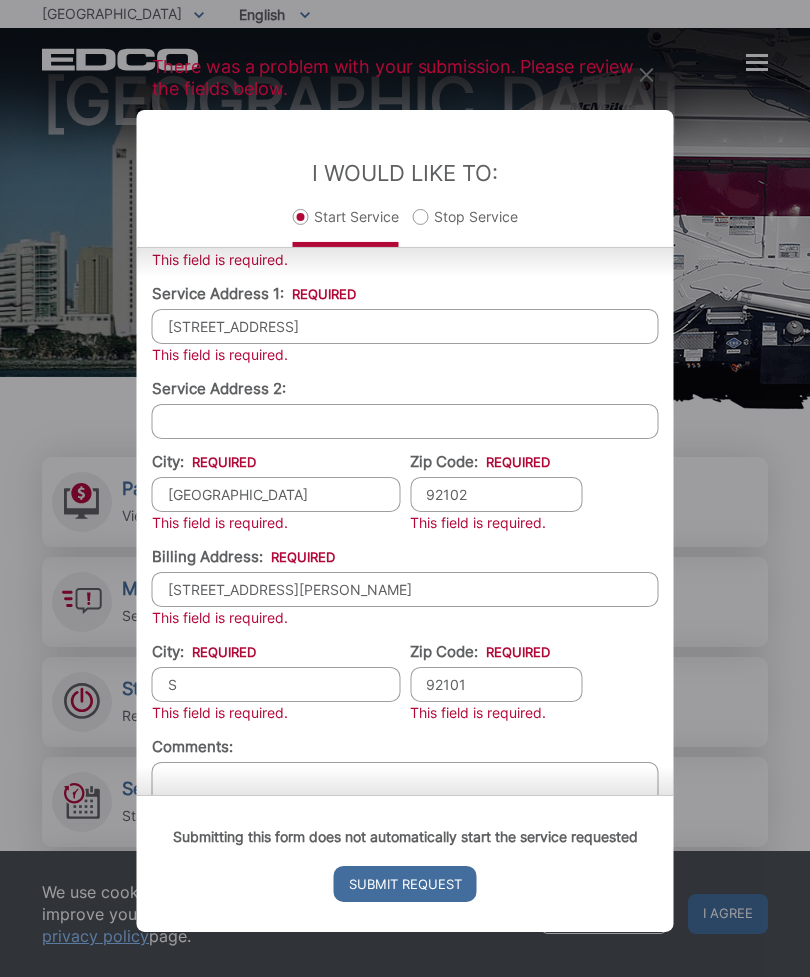 click on "S" at bounding box center [276, 683] 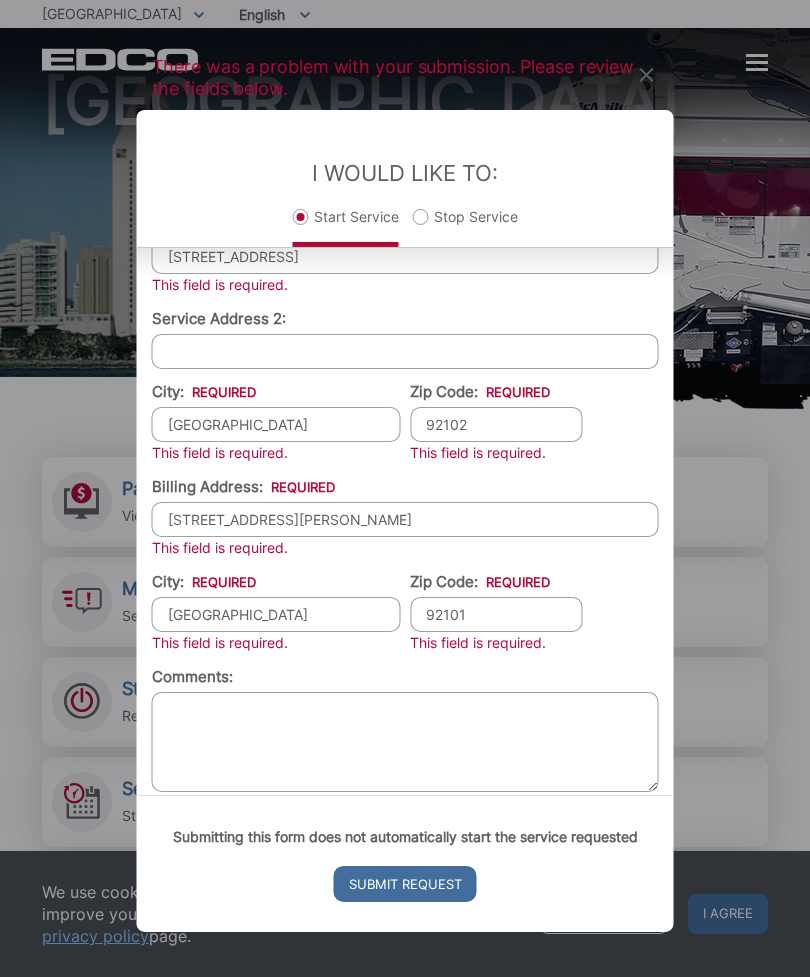 scroll, scrollTop: 474, scrollLeft: 0, axis: vertical 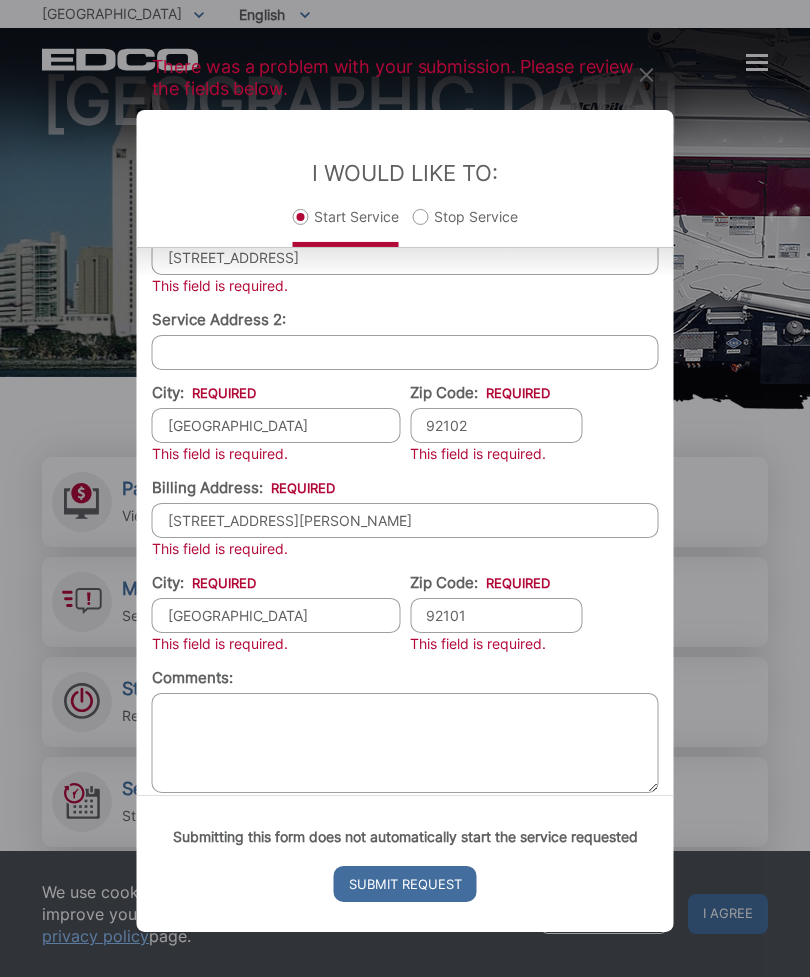 type on "[GEOGRAPHIC_DATA]" 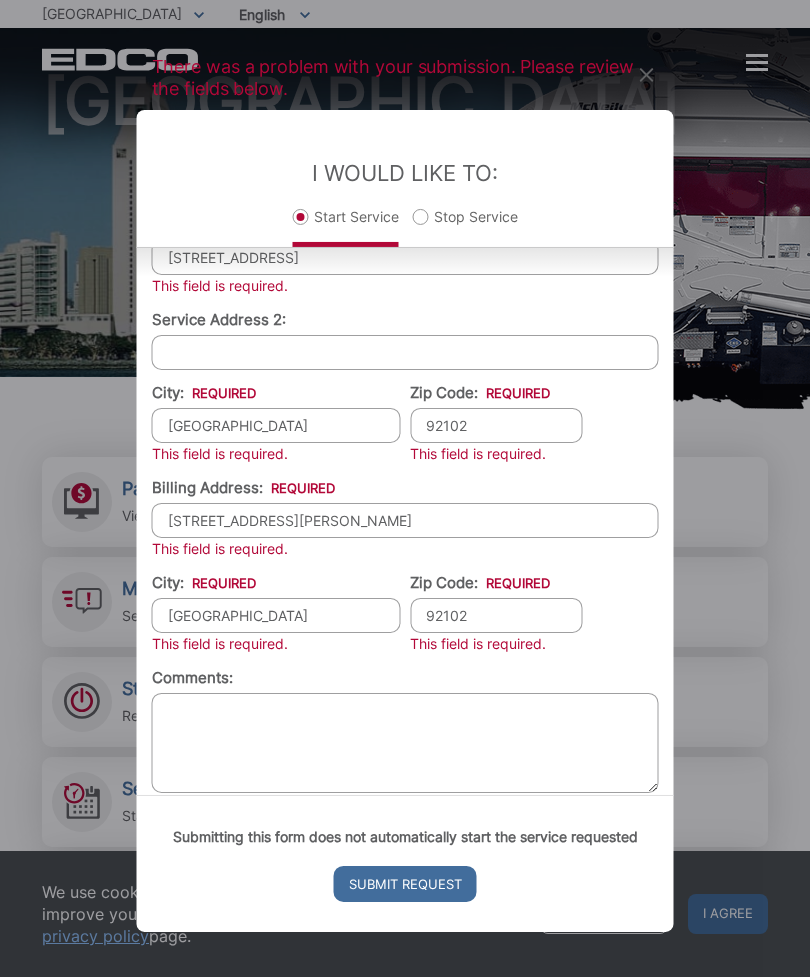 type on "92102" 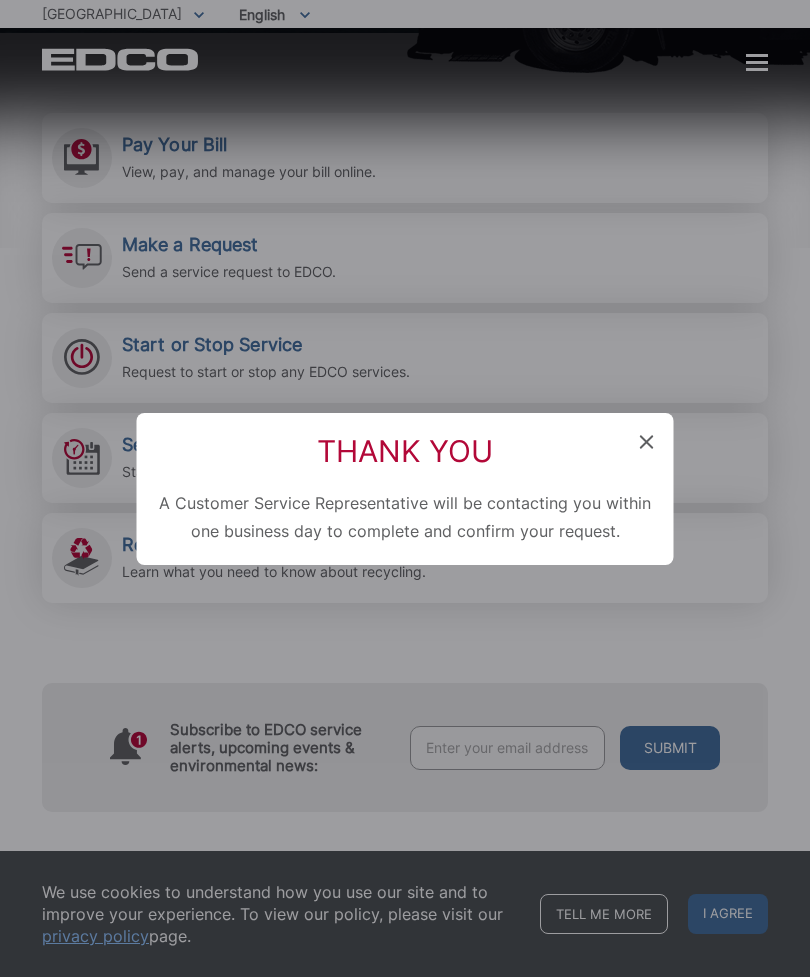 scroll, scrollTop: 20, scrollLeft: 0, axis: vertical 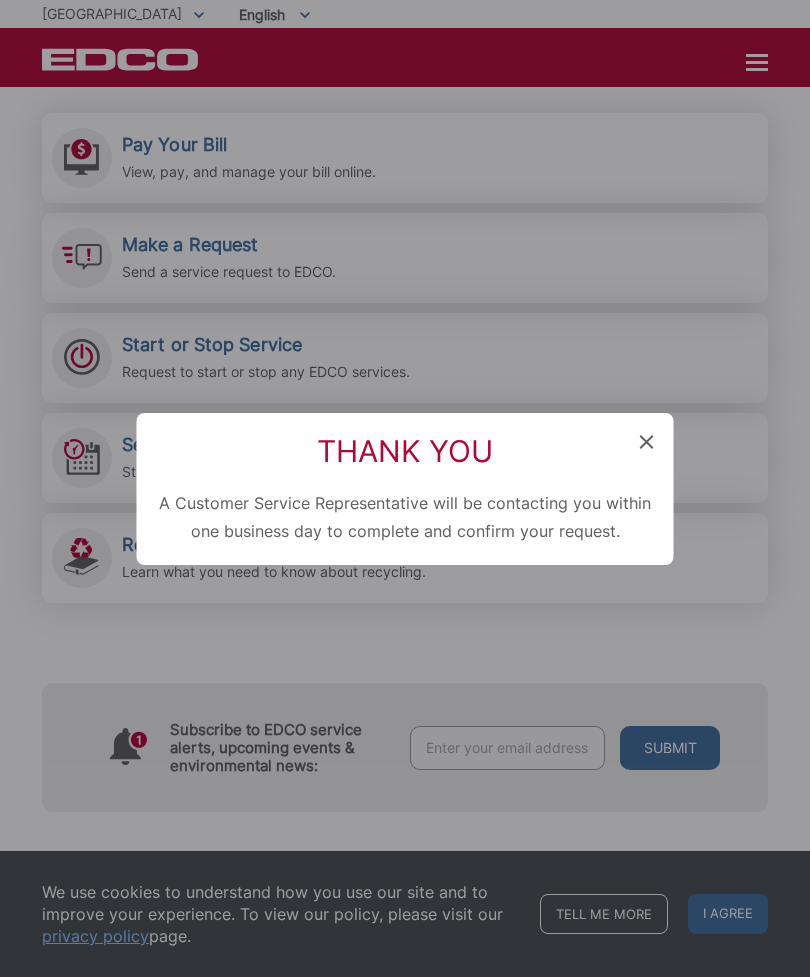 click on "Thank You" at bounding box center [405, 451] 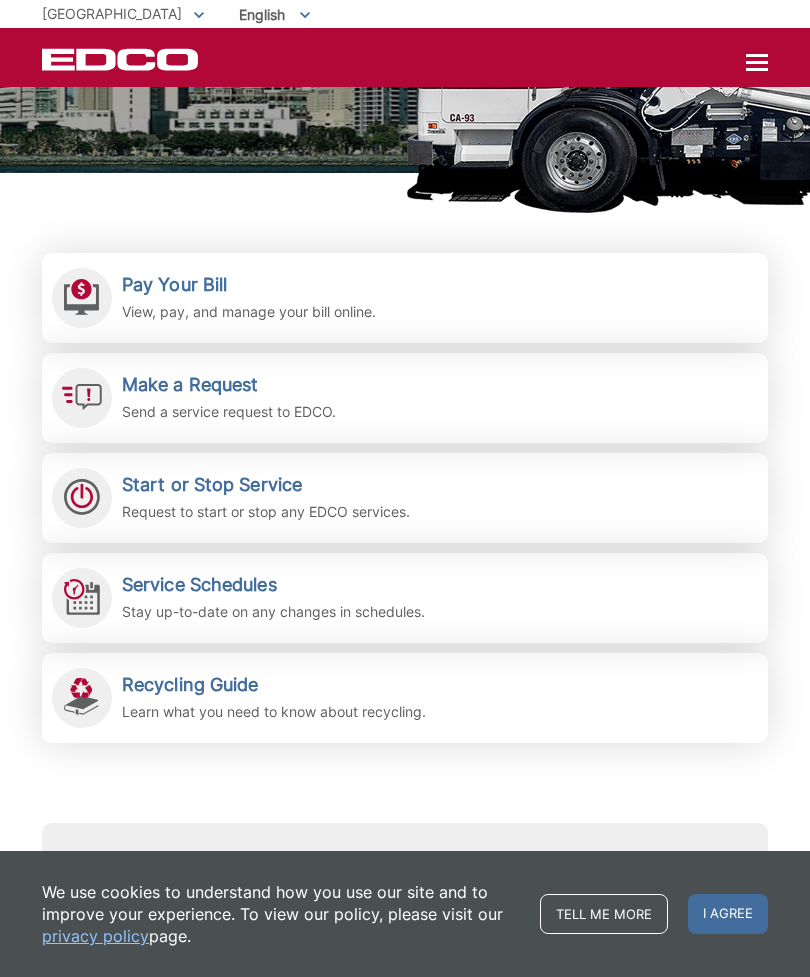 scroll, scrollTop: 289, scrollLeft: 0, axis: vertical 